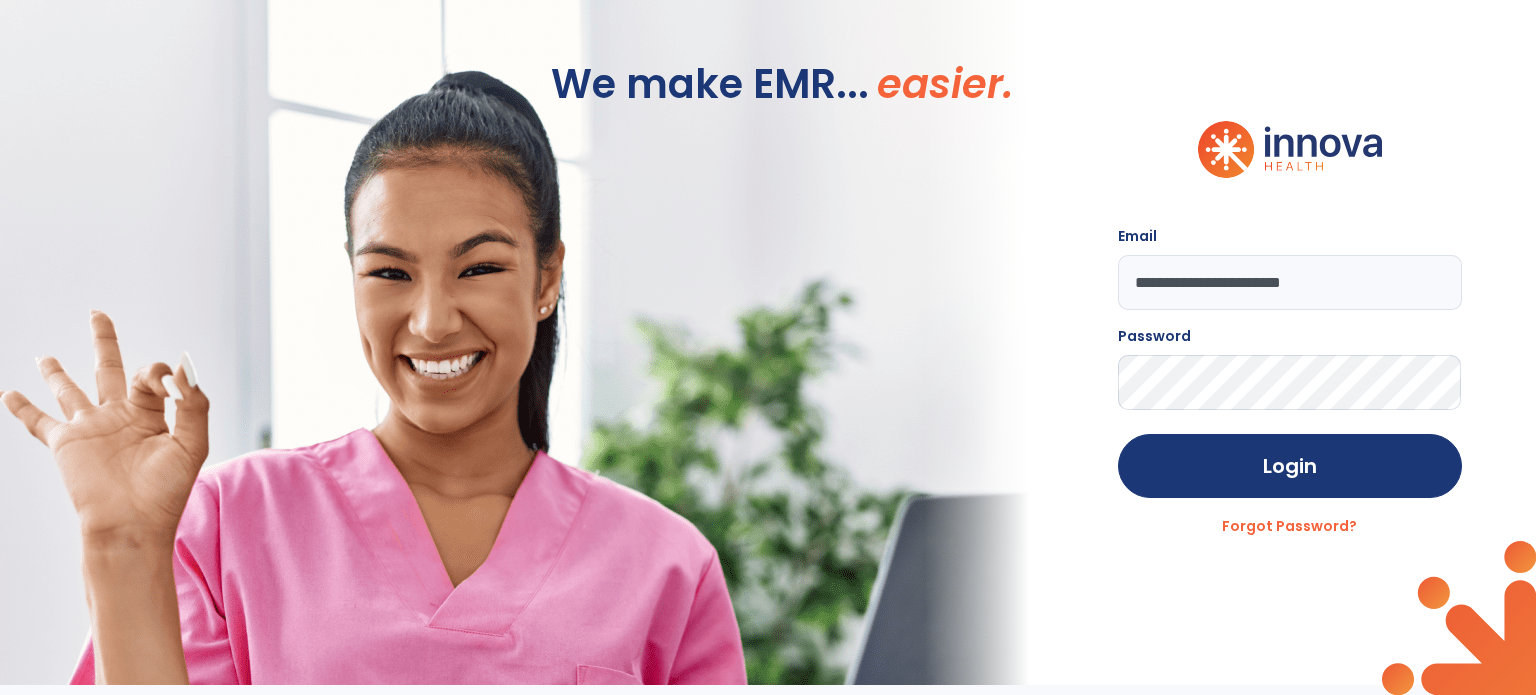 scroll, scrollTop: 0, scrollLeft: 0, axis: both 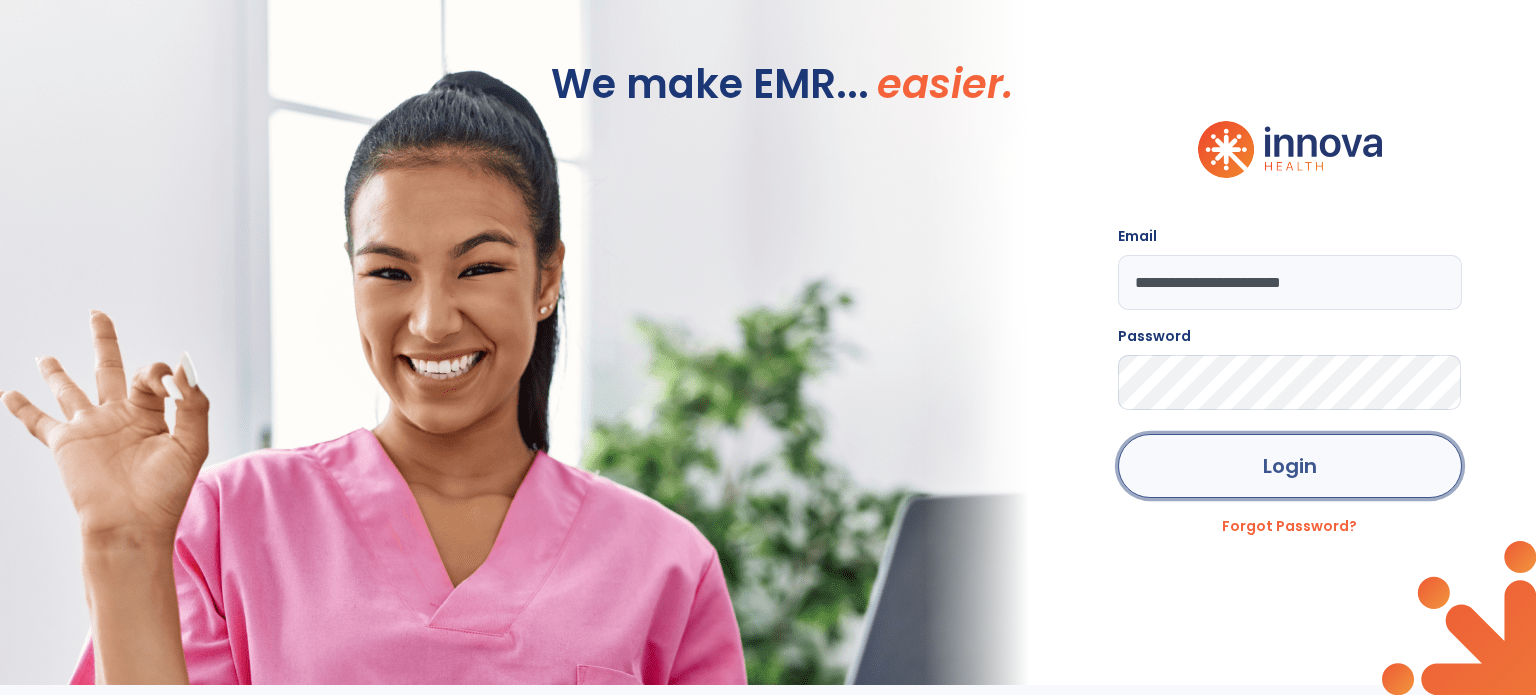 click on "Login" 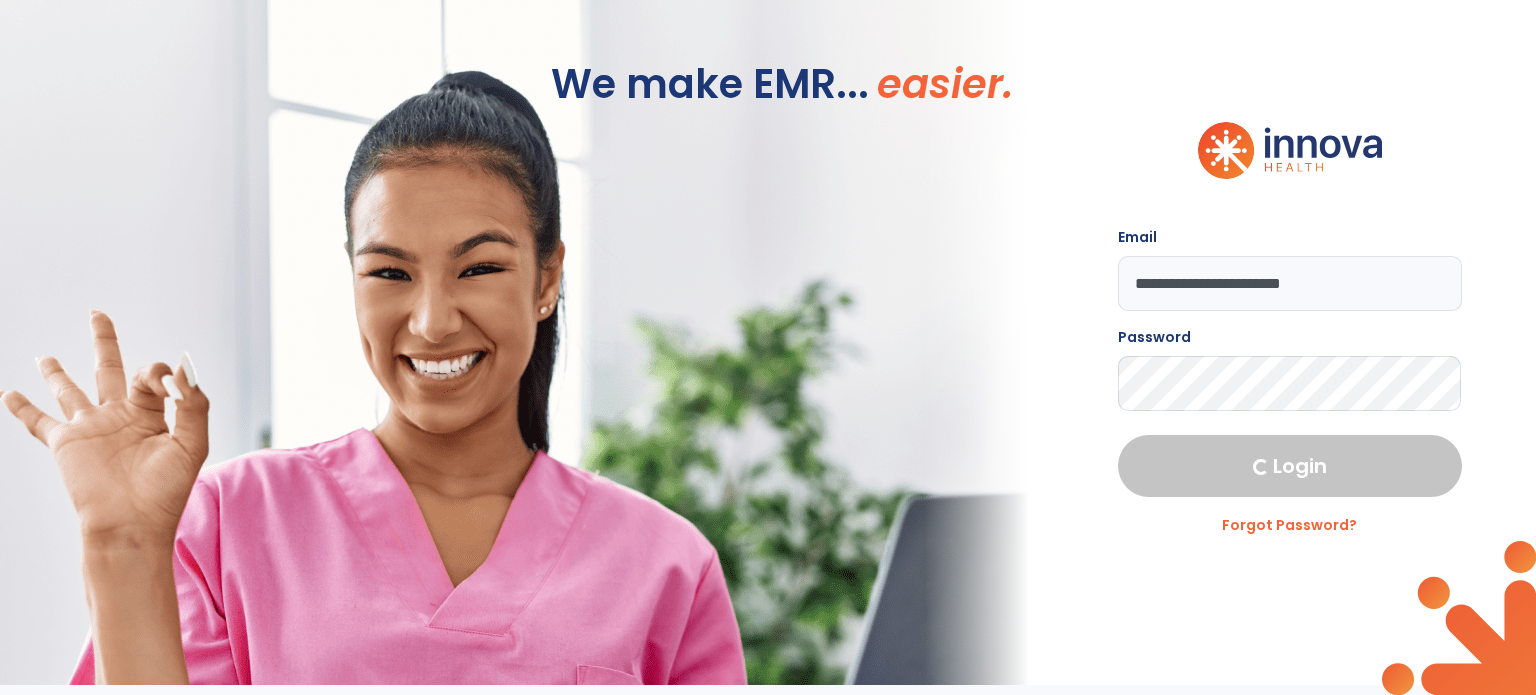 select on "****" 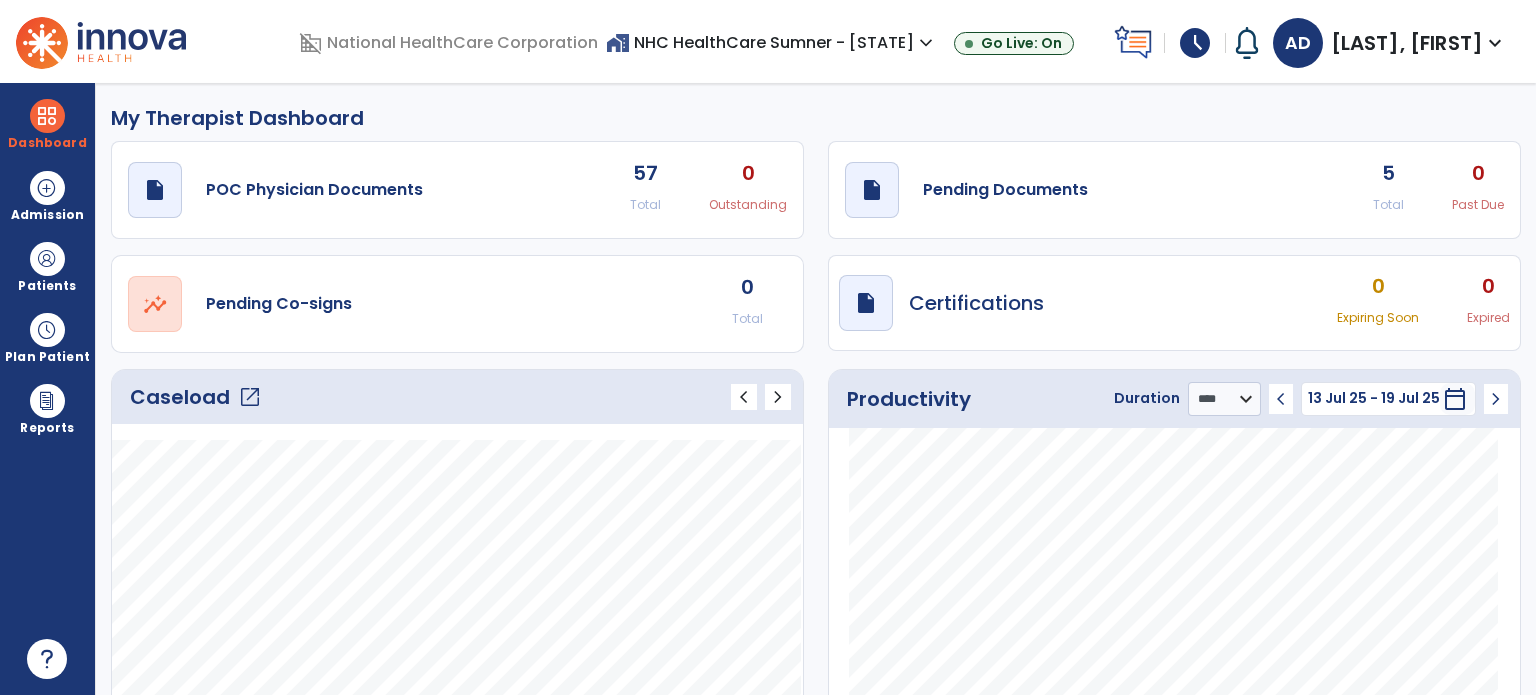 click on "open_in_new" 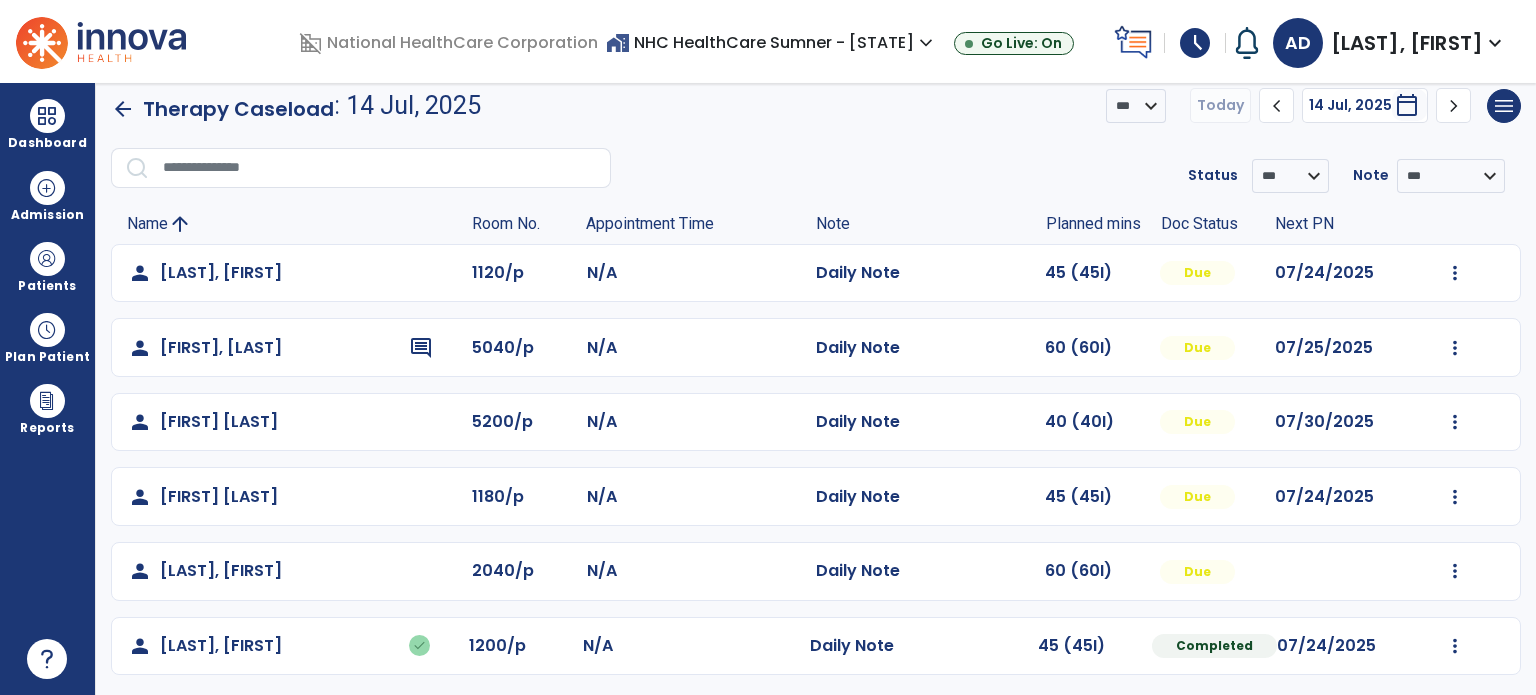 scroll, scrollTop: 20, scrollLeft: 0, axis: vertical 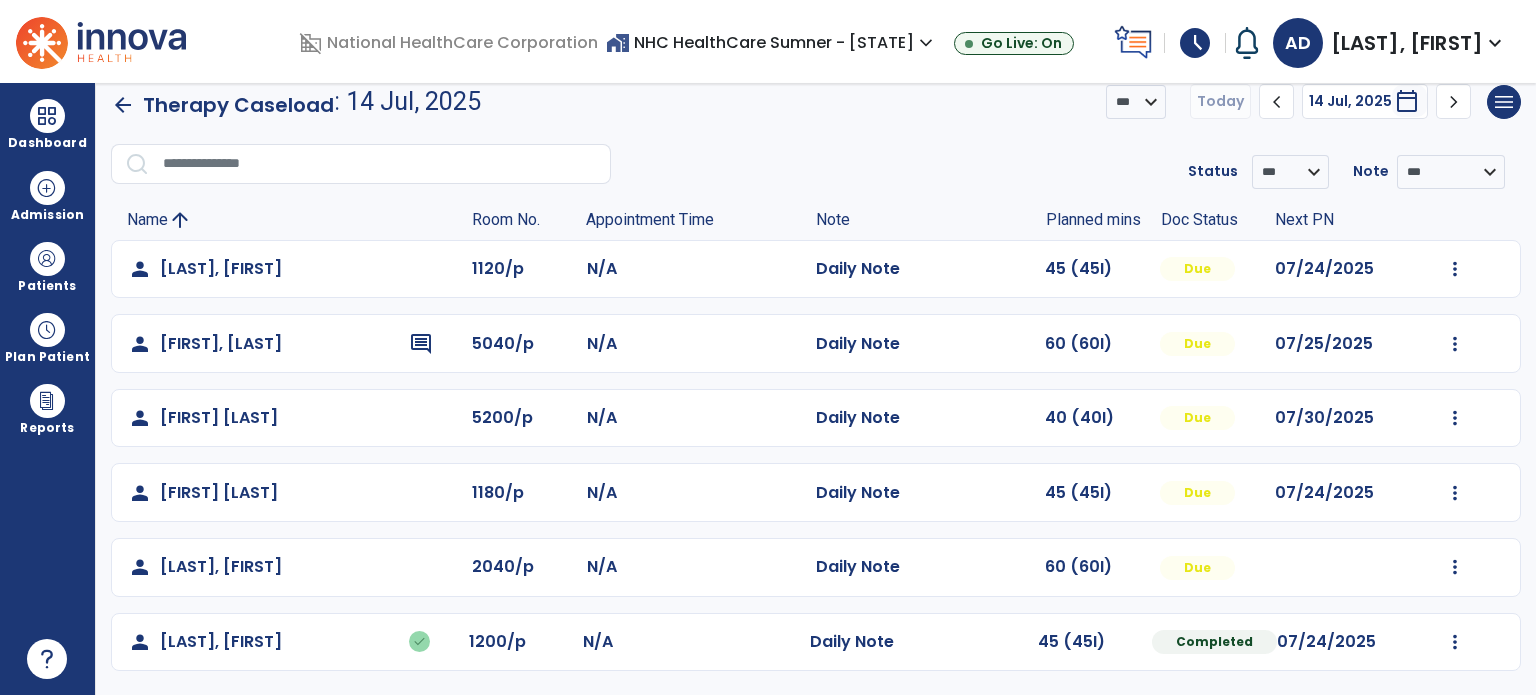 click on "Mark Visit As Complete   Reset Note   Open Document   G + C Mins" 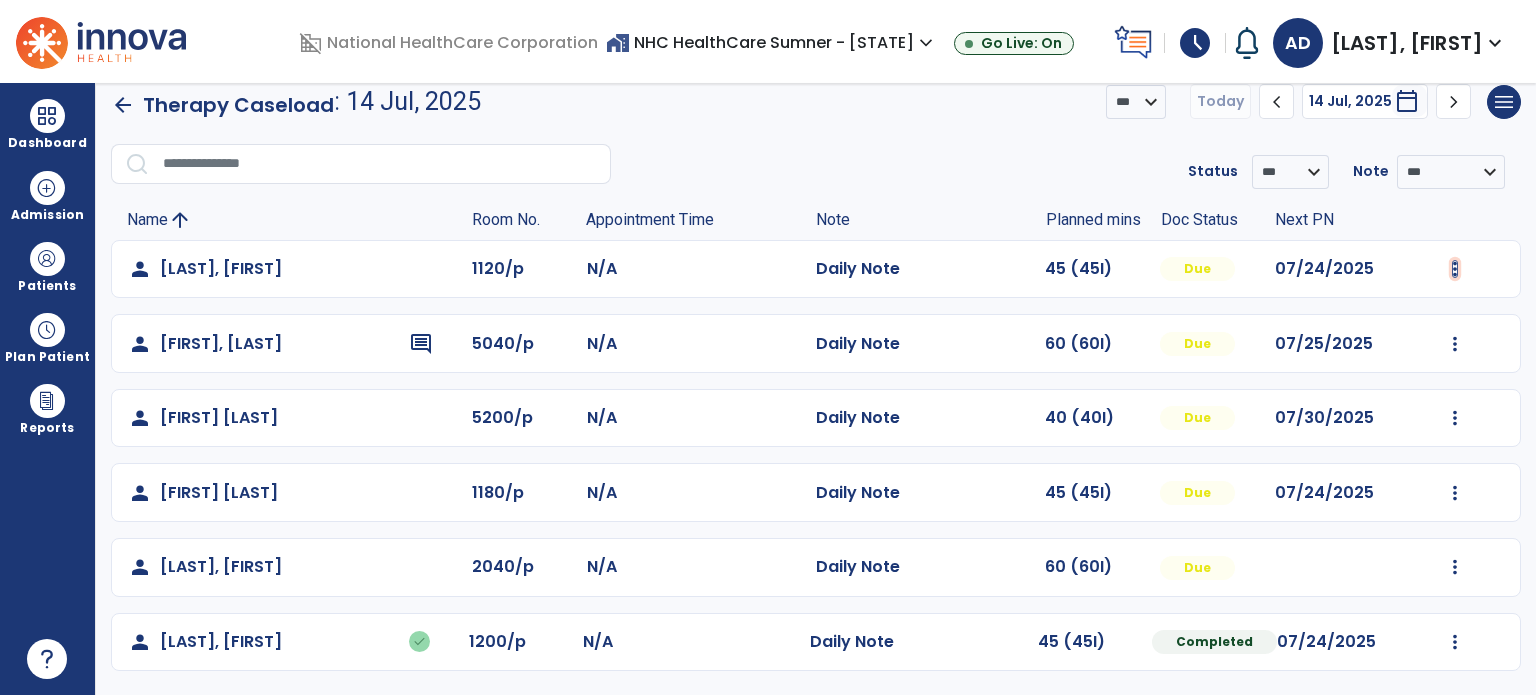 click at bounding box center [1455, 269] 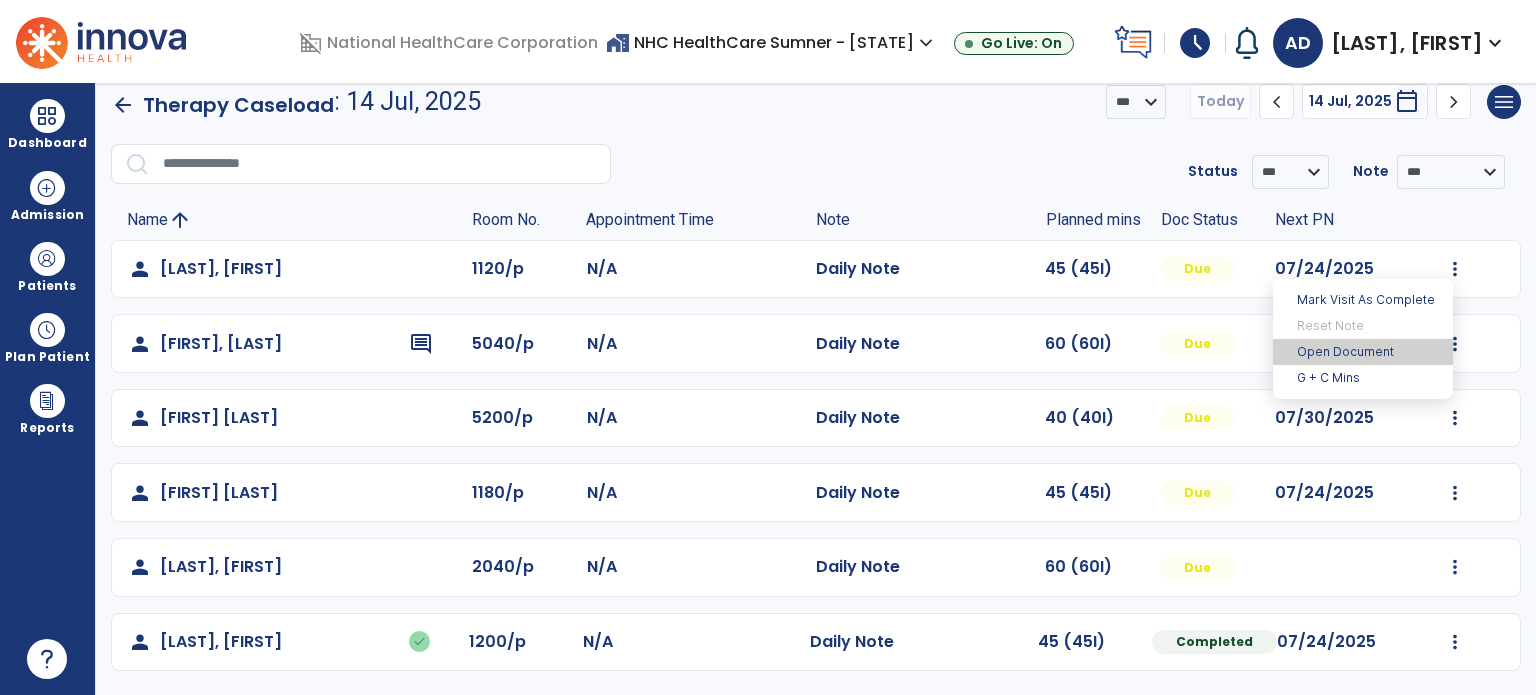 click on "Open Document" at bounding box center [1363, 352] 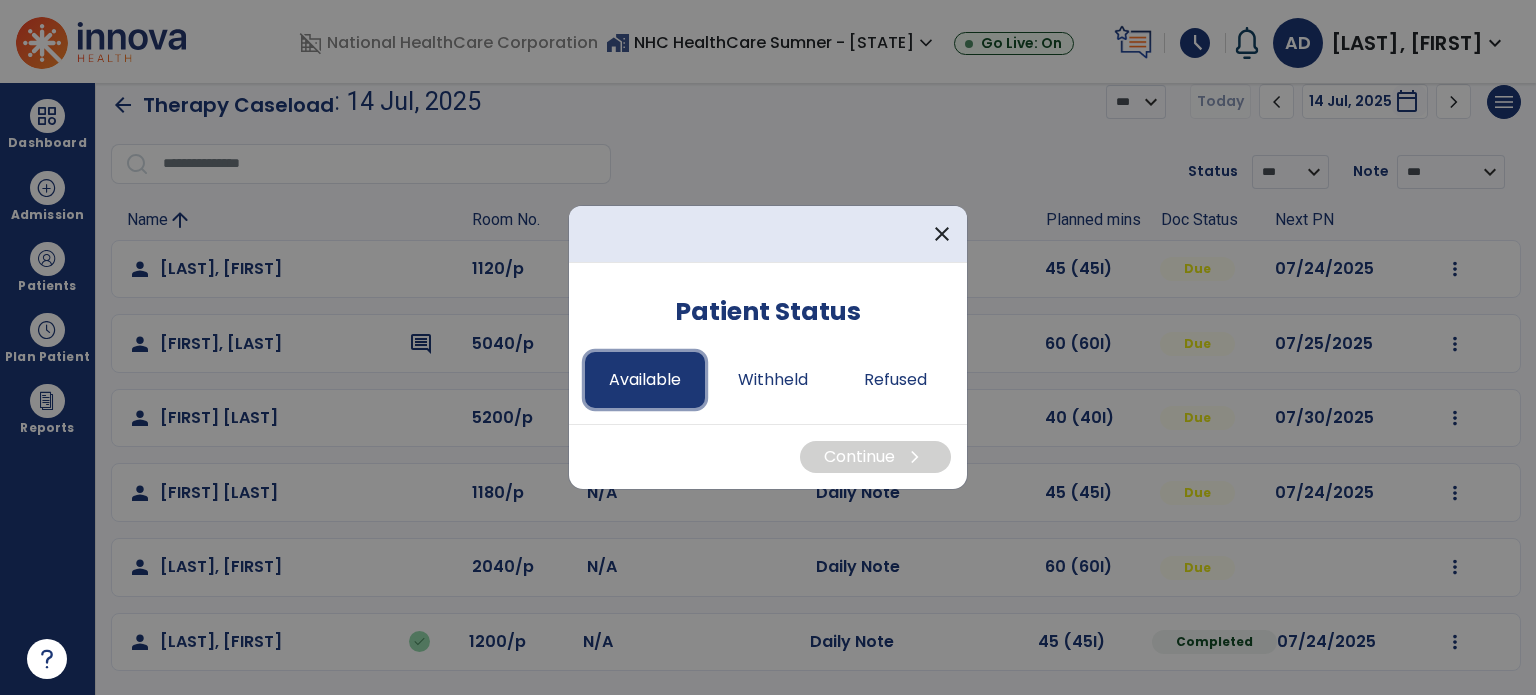 click on "Available" at bounding box center [645, 380] 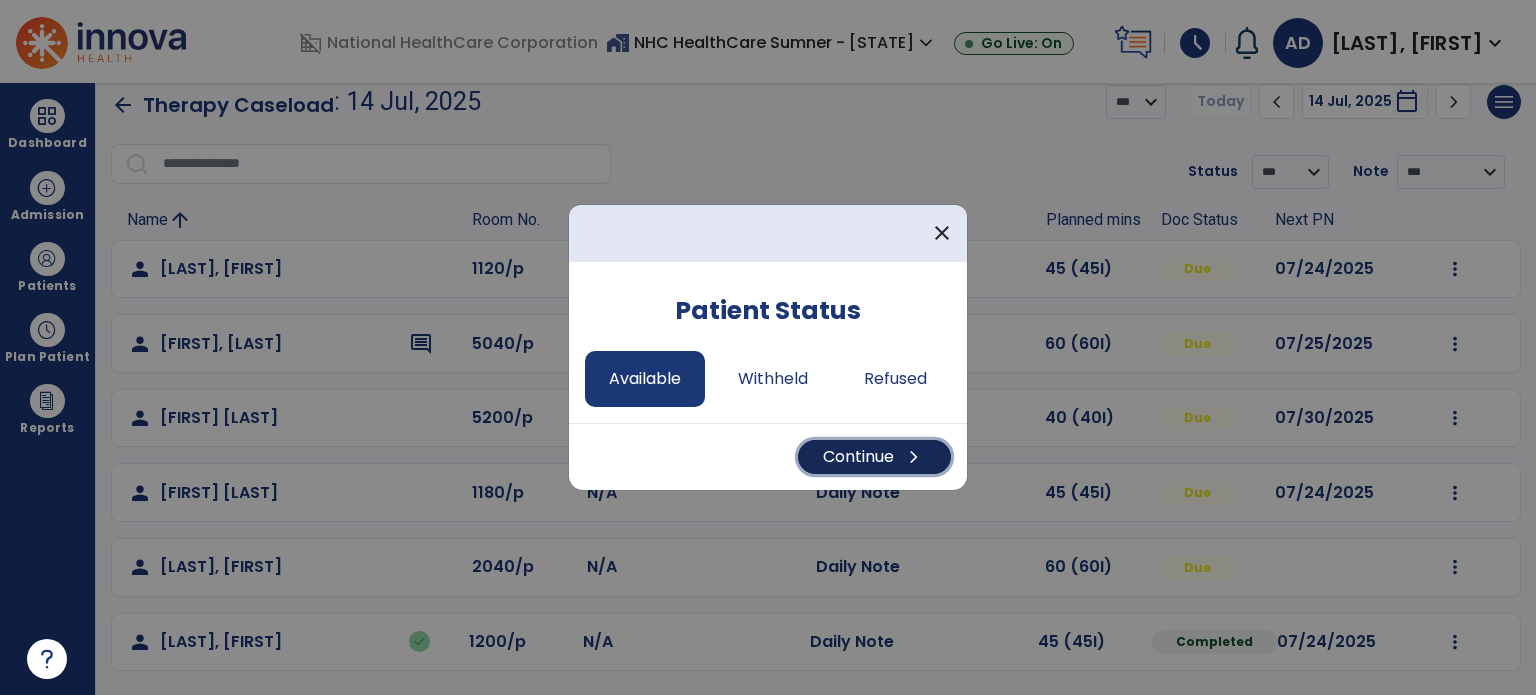 click on "Continue   chevron_right" at bounding box center (874, 457) 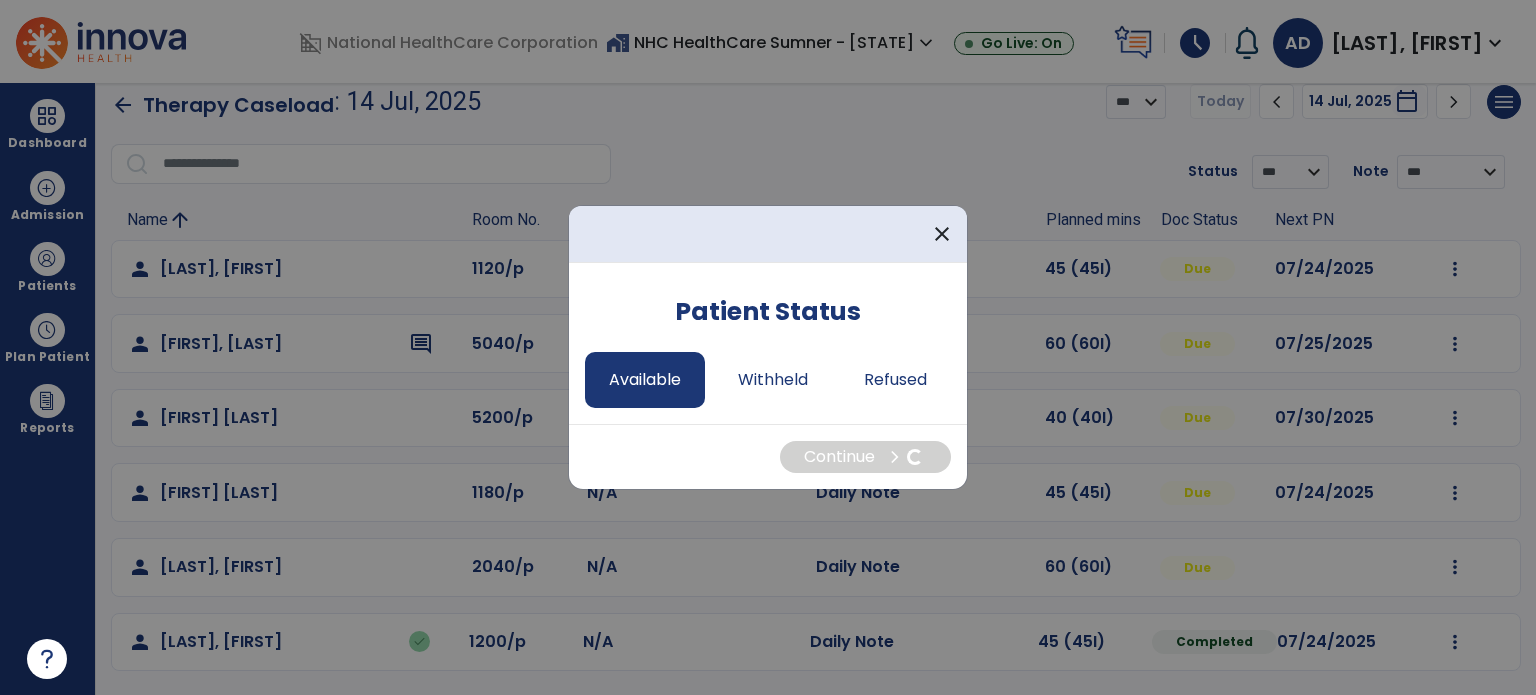 select on "*" 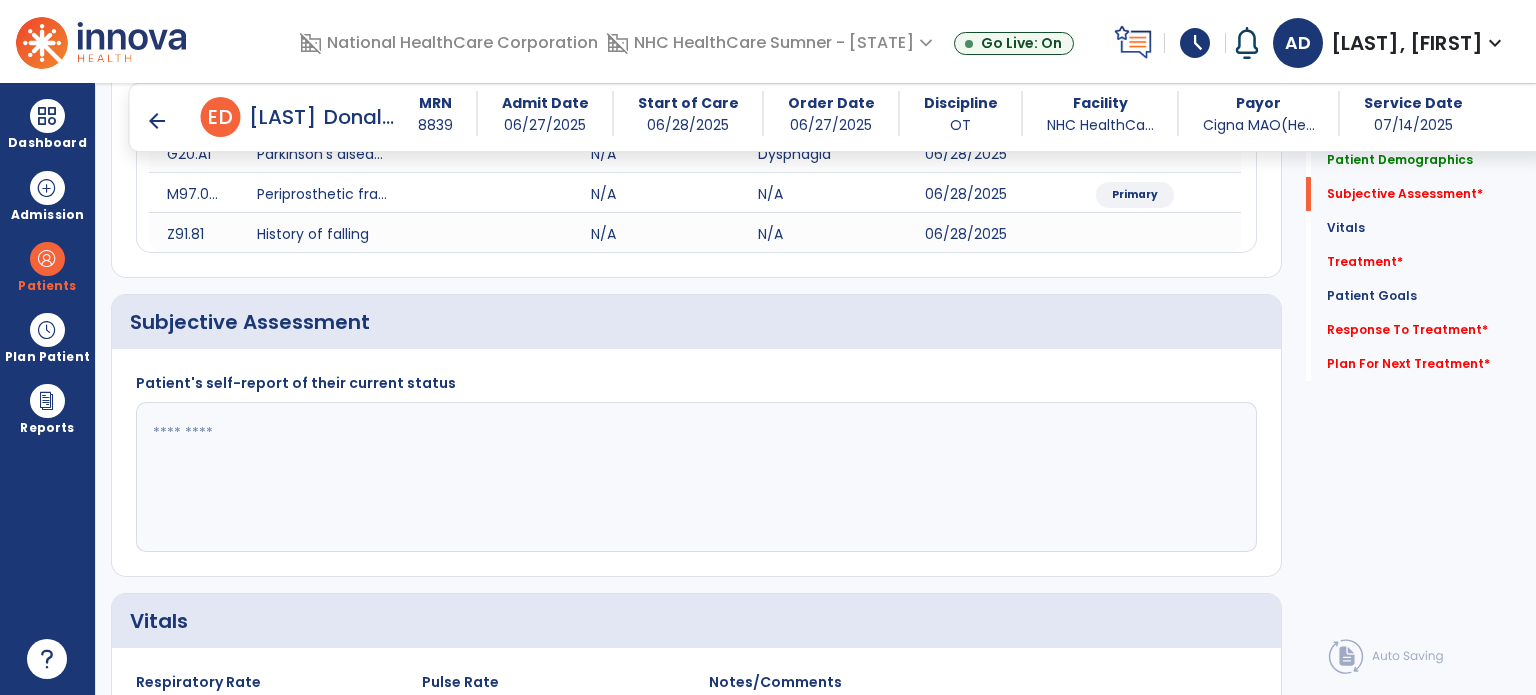 scroll, scrollTop: 320, scrollLeft: 0, axis: vertical 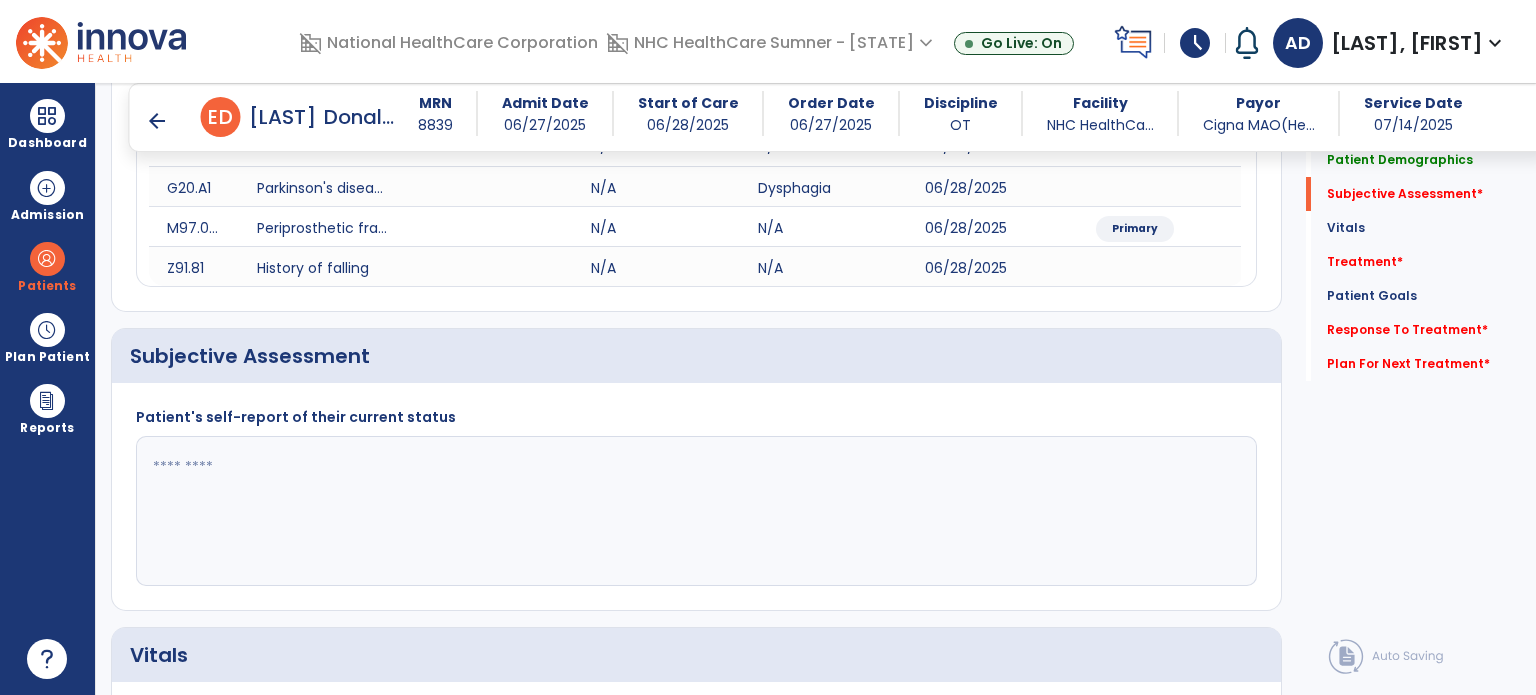 click 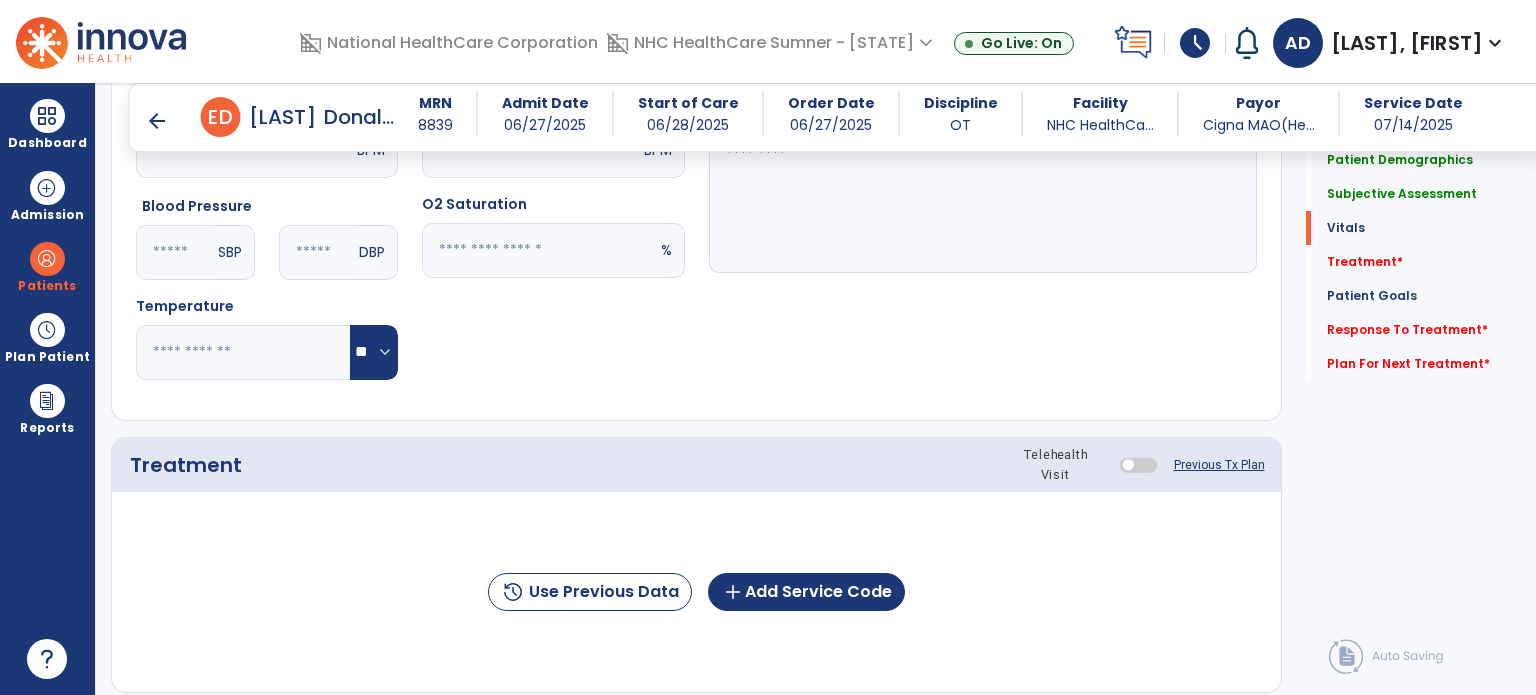 scroll, scrollTop: 1020, scrollLeft: 0, axis: vertical 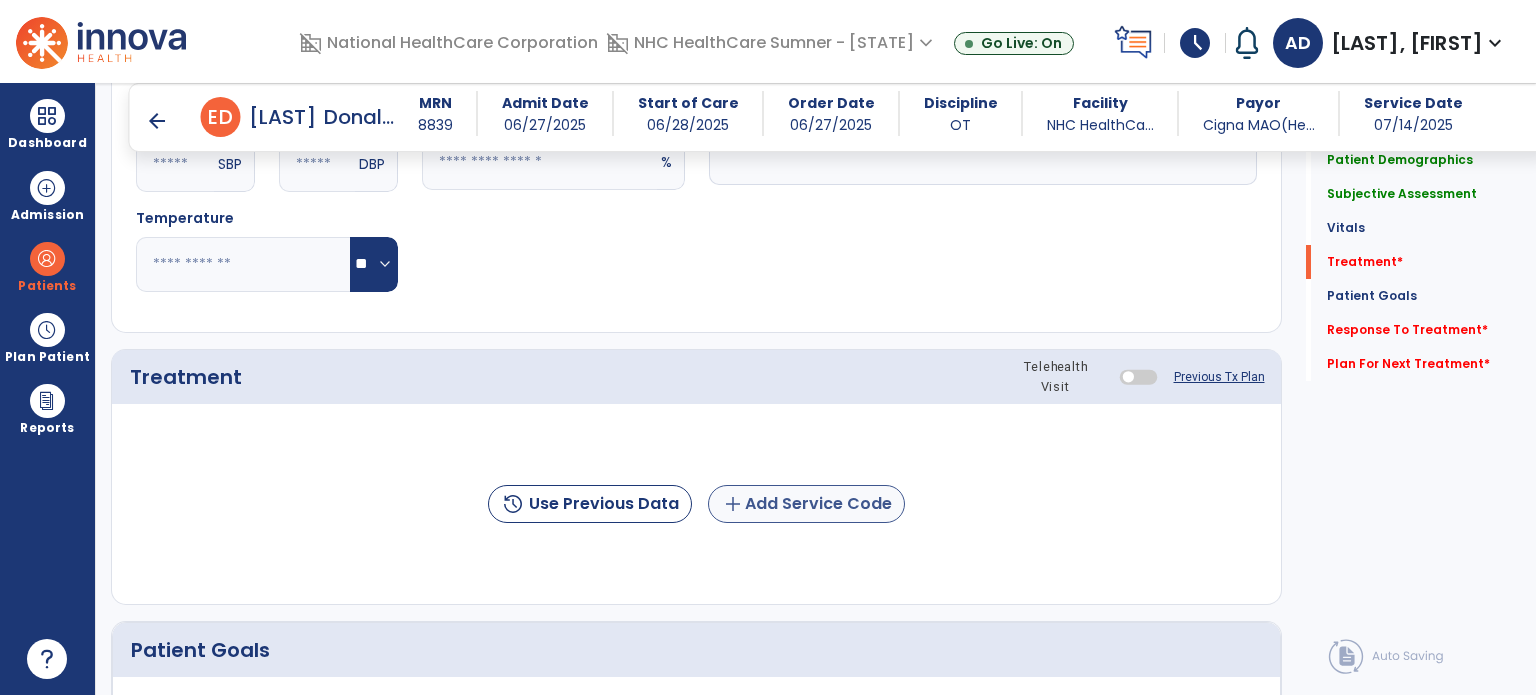 type on "**********" 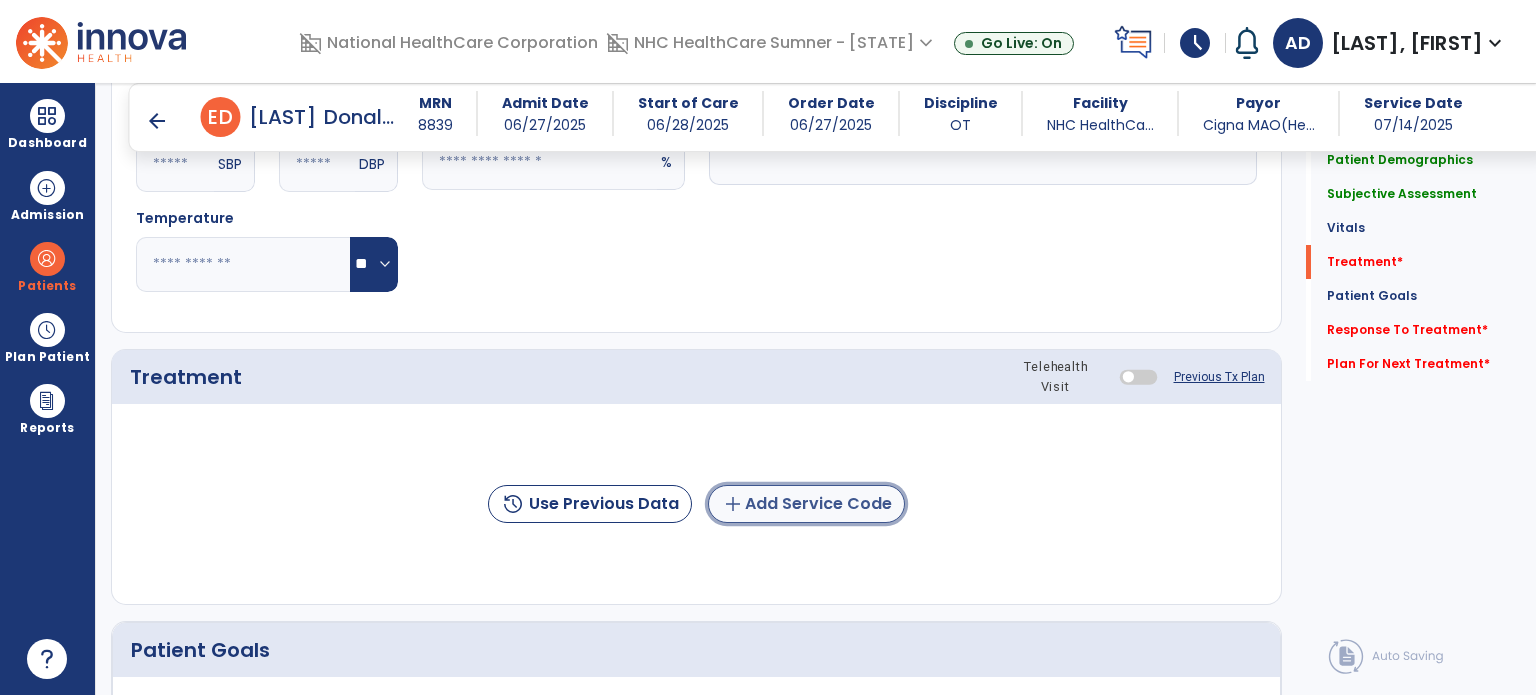 click on "add  Add Service Code" 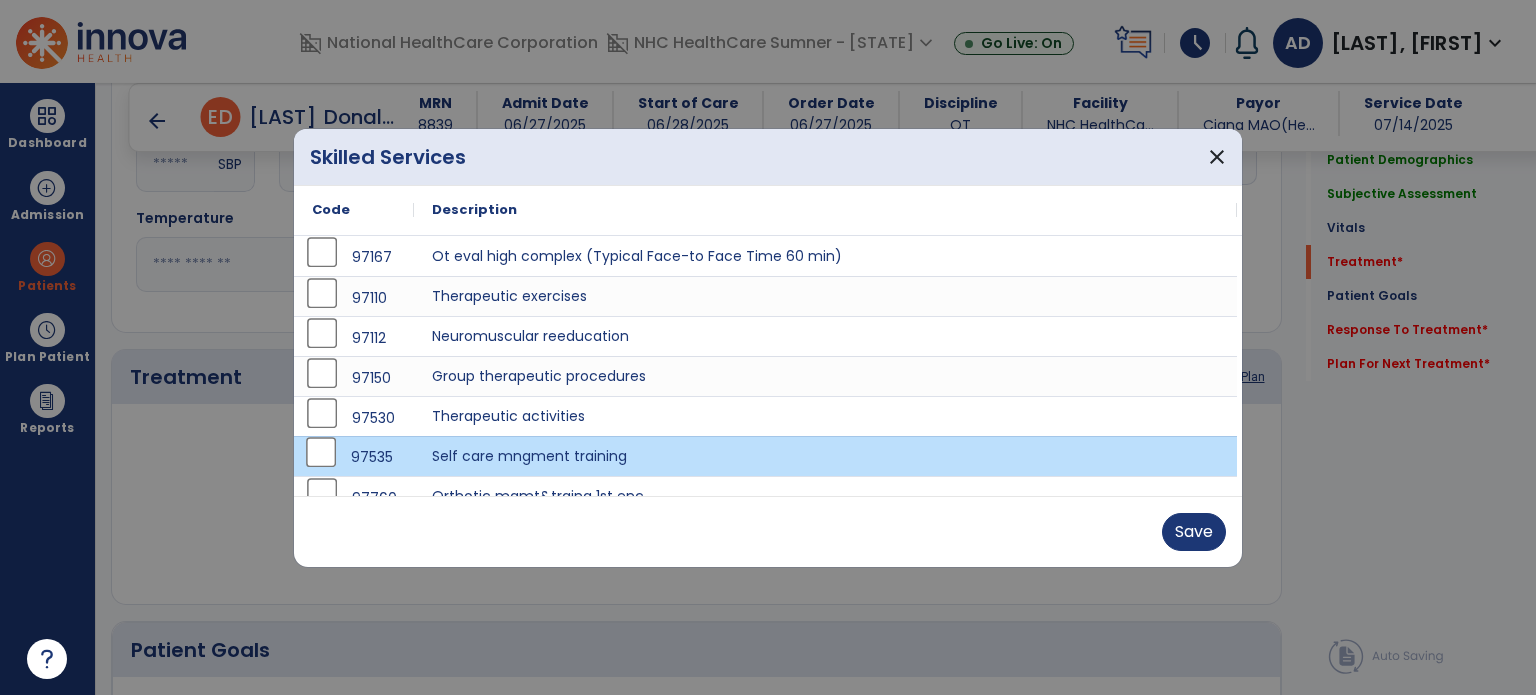 scroll, scrollTop: 180, scrollLeft: 0, axis: vertical 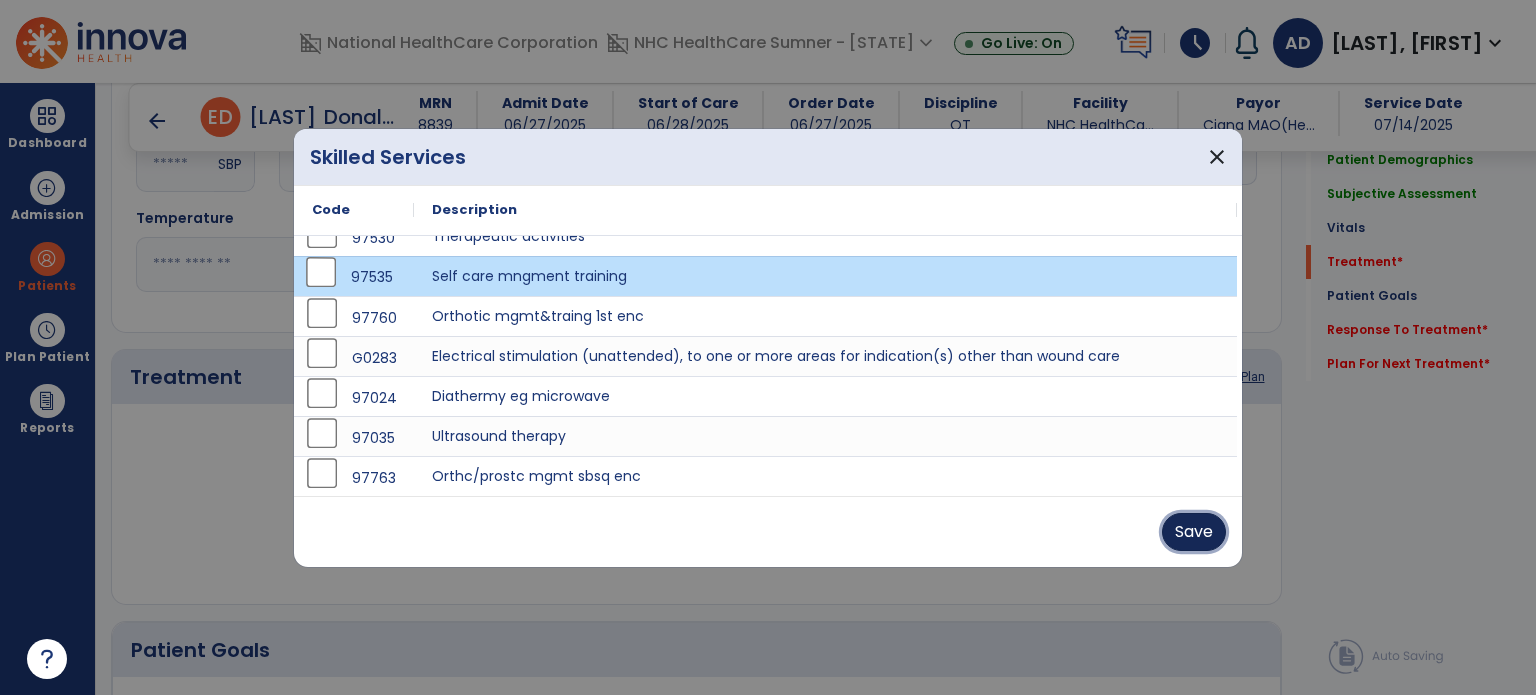 click on "Save" at bounding box center (1194, 532) 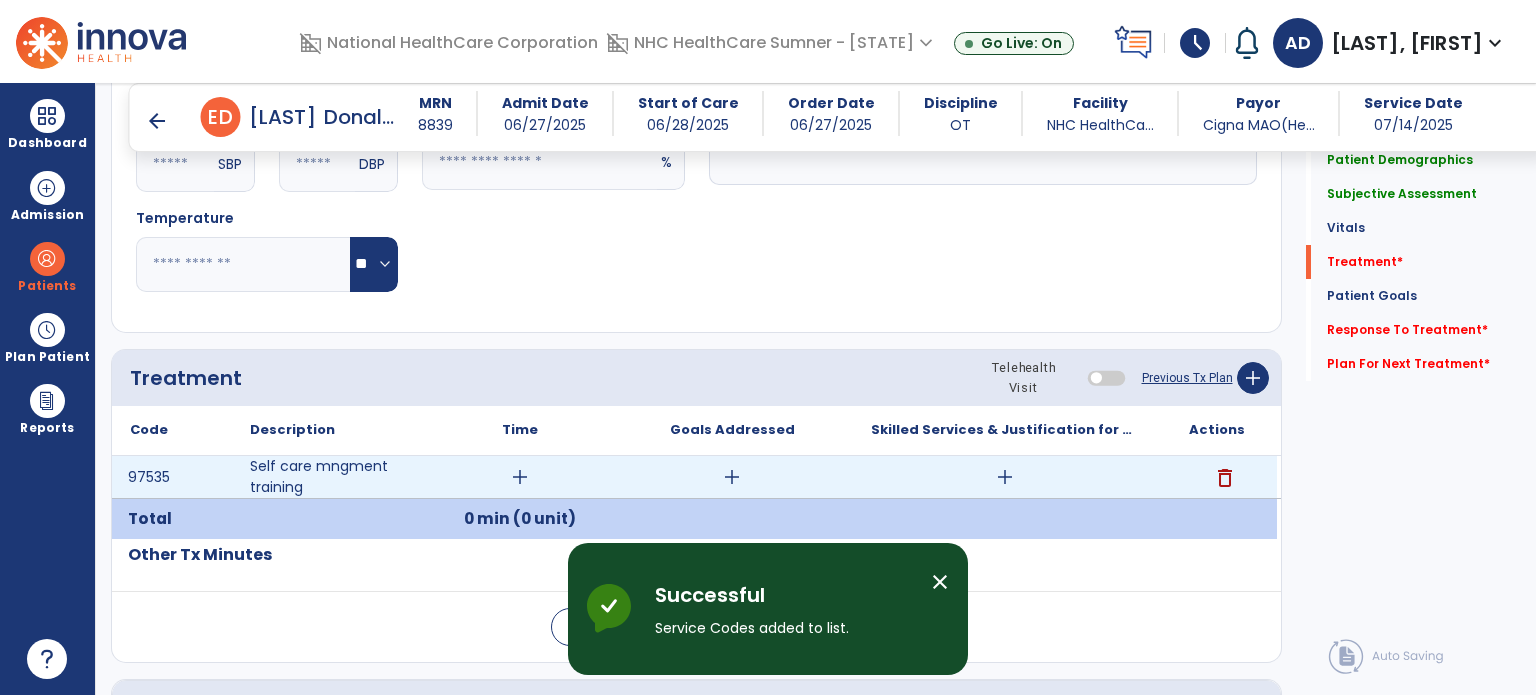 click on "add" at bounding box center (520, 477) 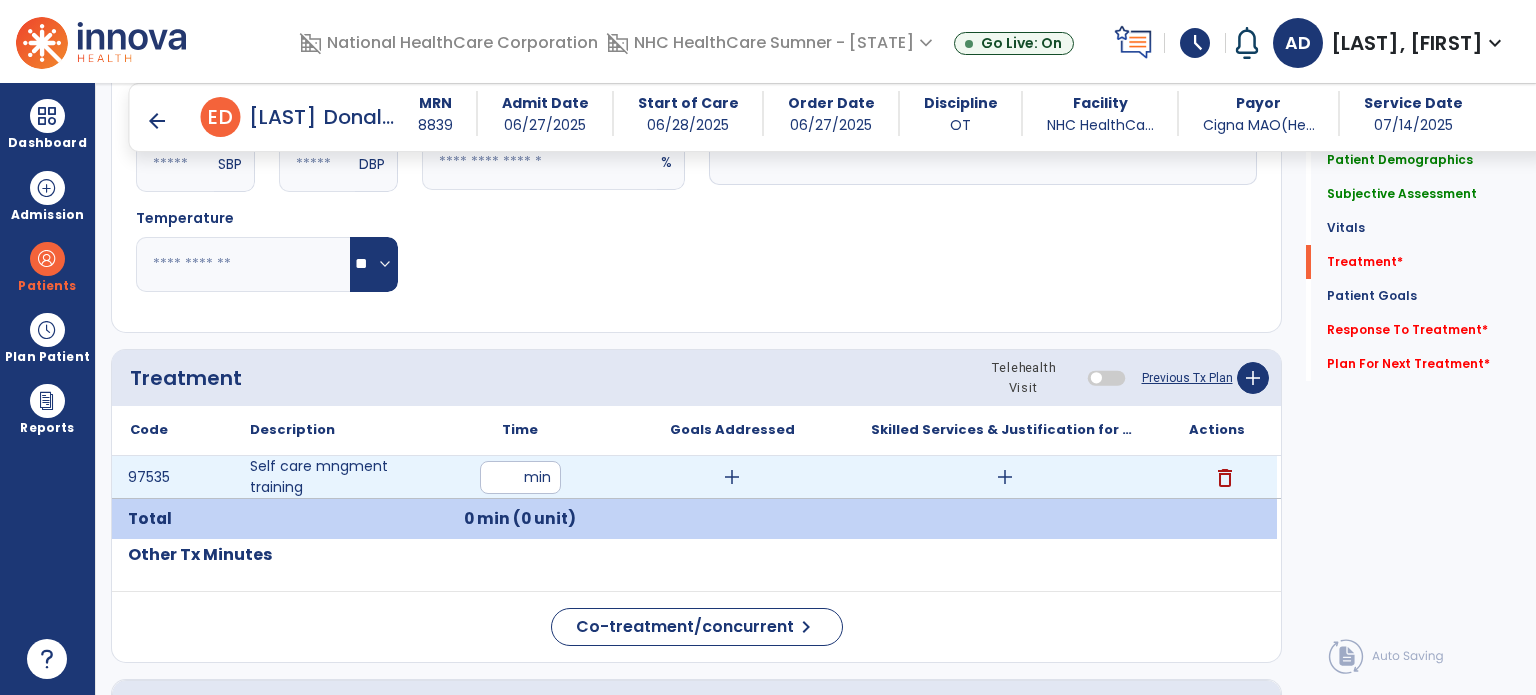 type on "**" 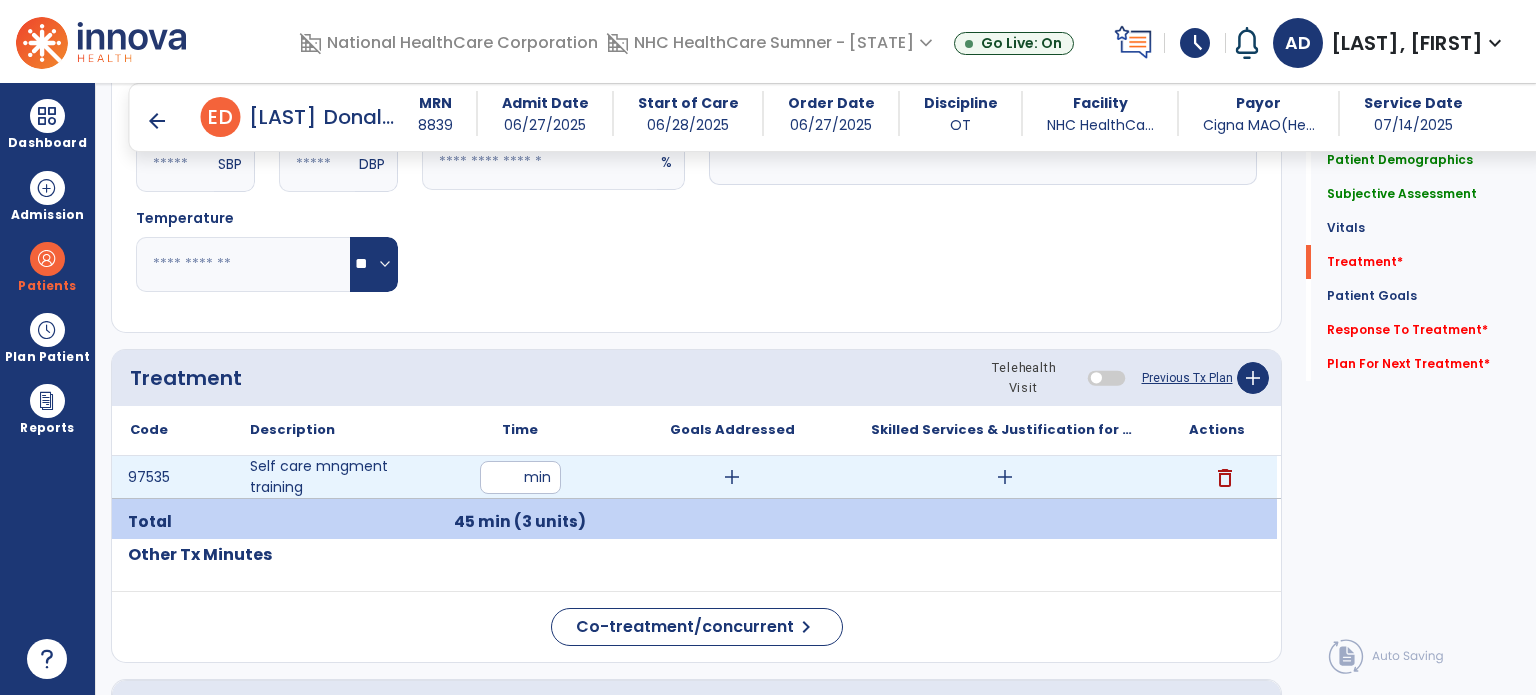 click on "add" at bounding box center (732, 477) 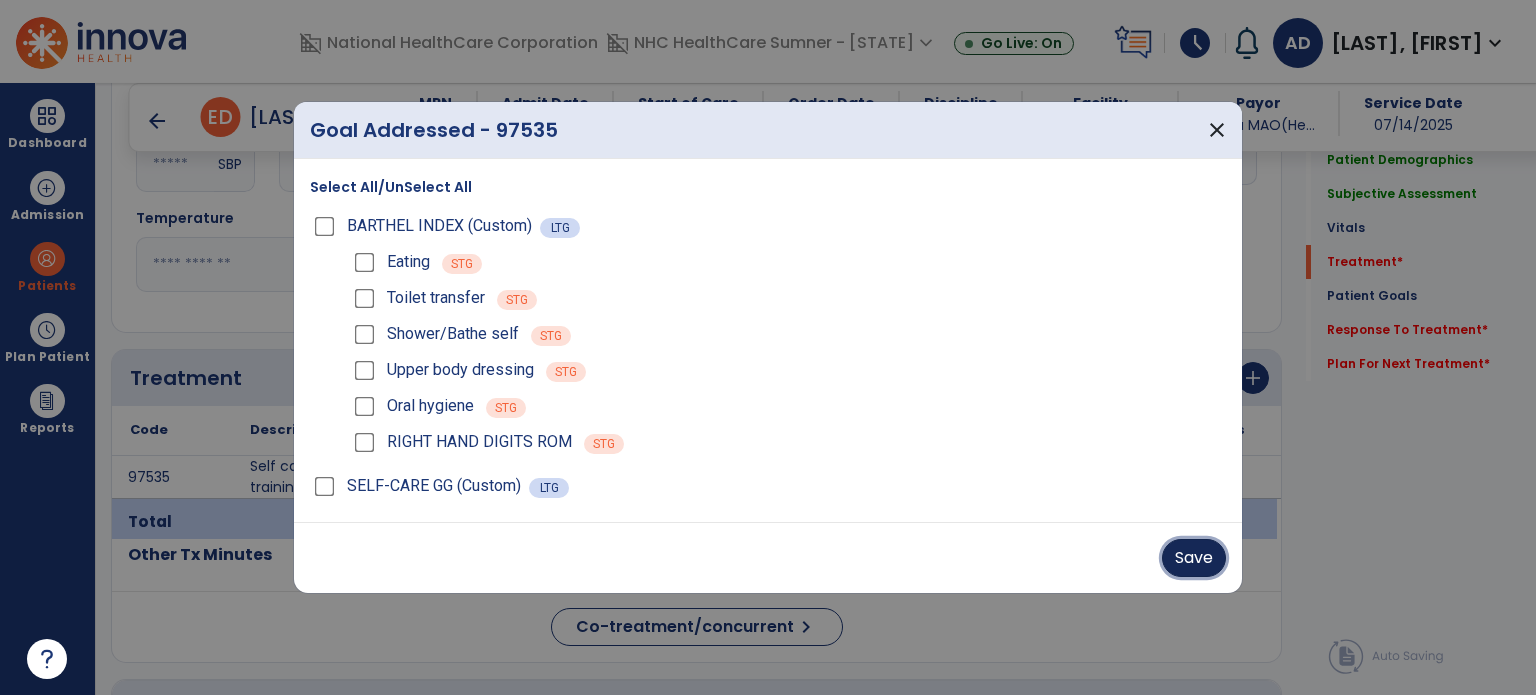 click on "Save" at bounding box center (1194, 558) 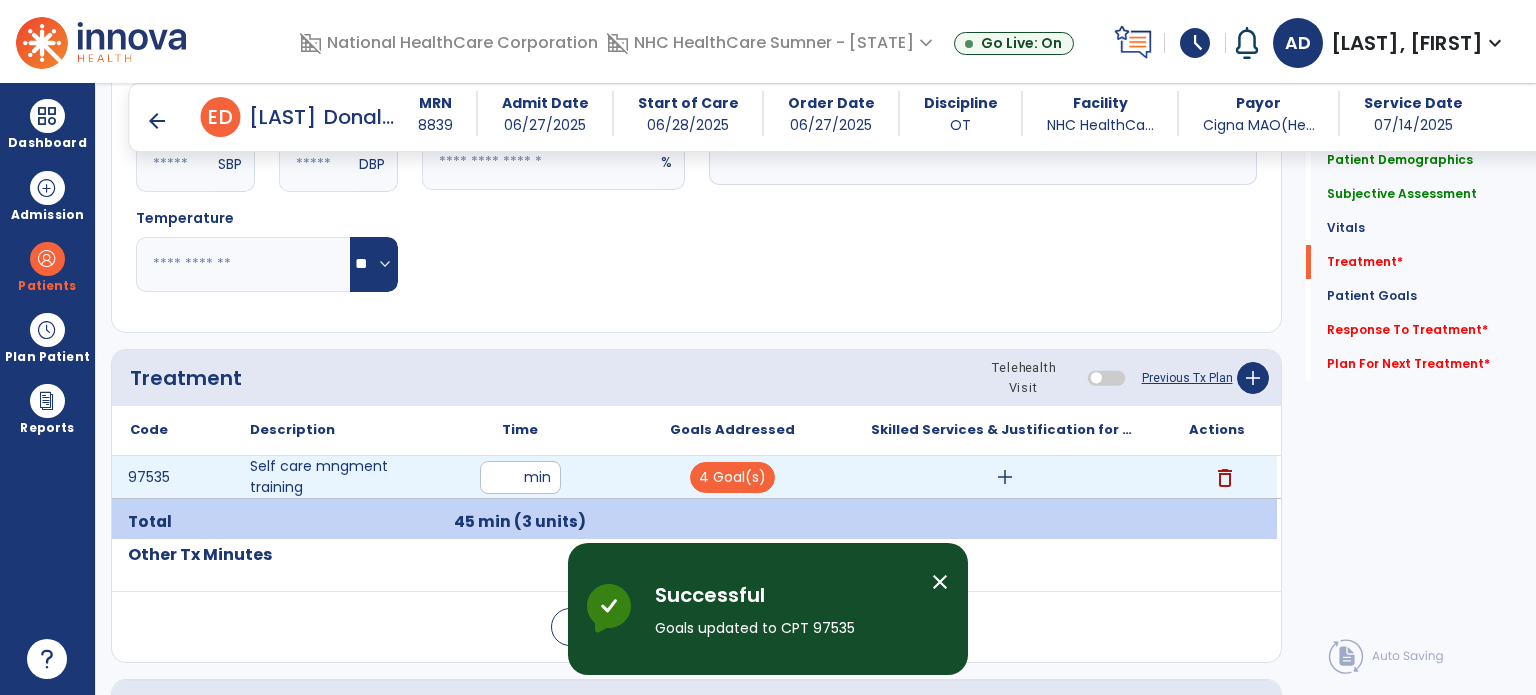 click on "add" at bounding box center (1005, 477) 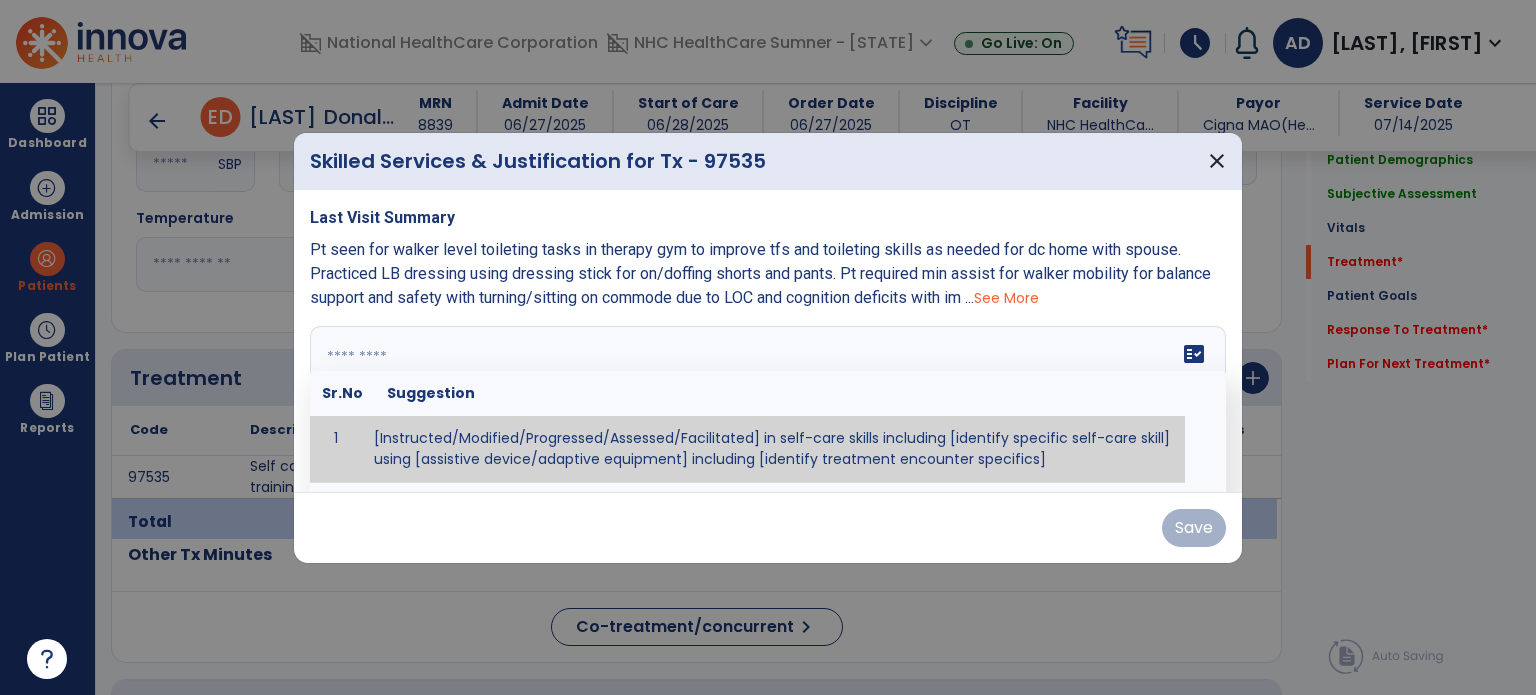 click at bounding box center (766, 401) 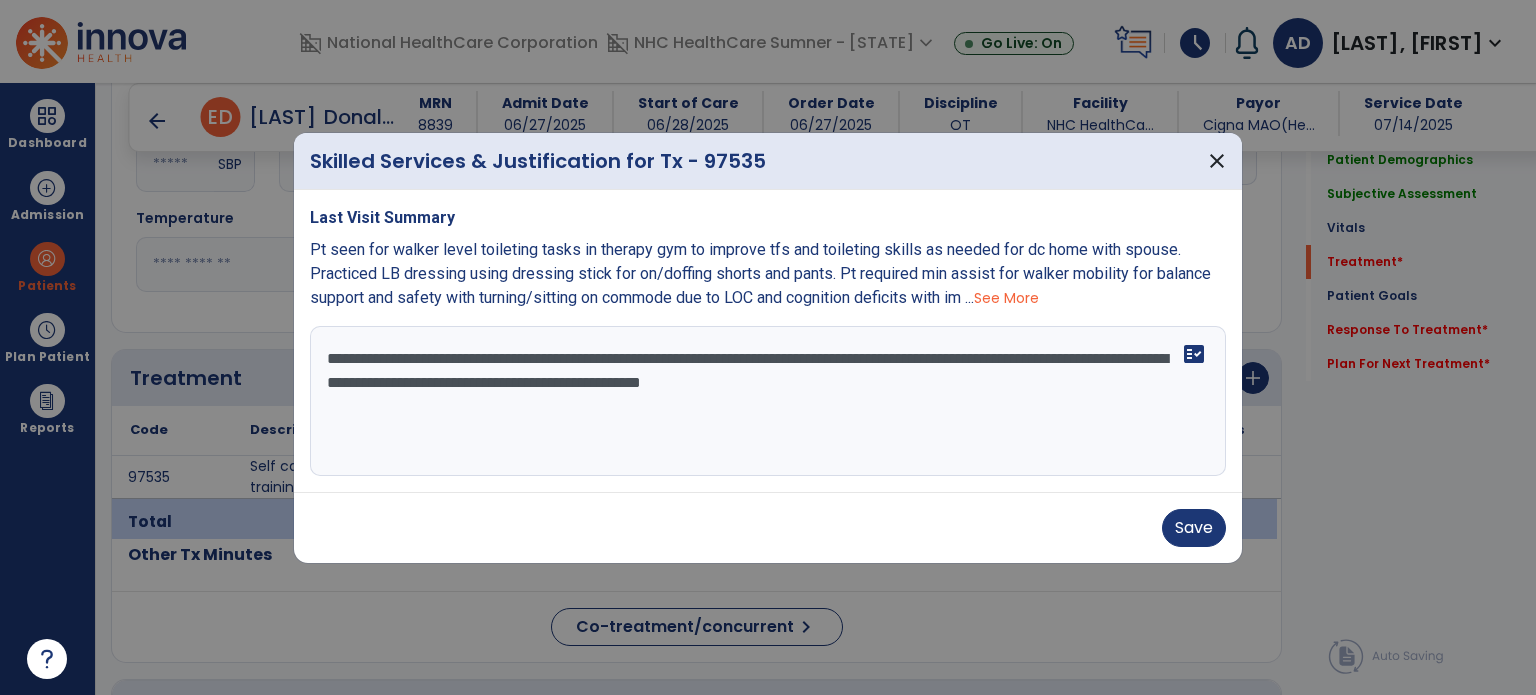 click on "**********" at bounding box center (768, 401) 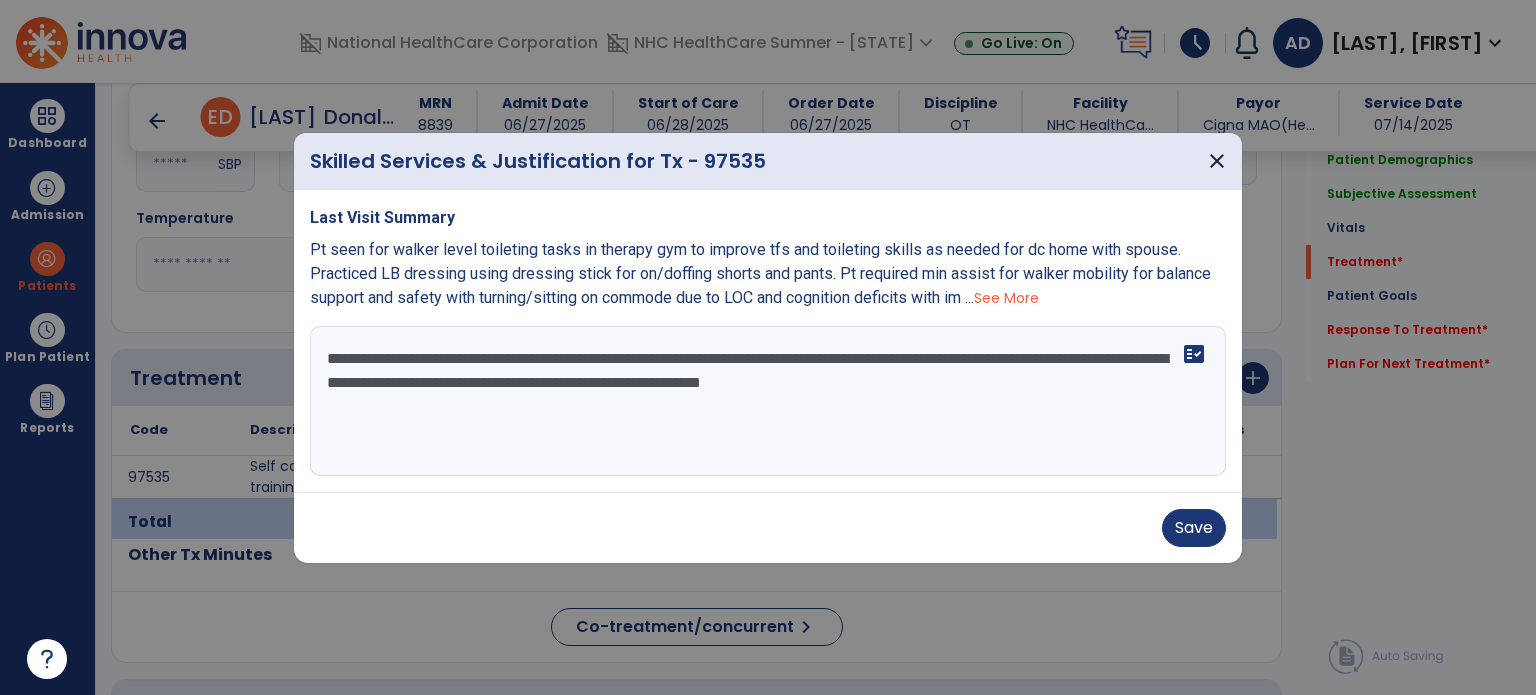 click on "**********" at bounding box center (768, 401) 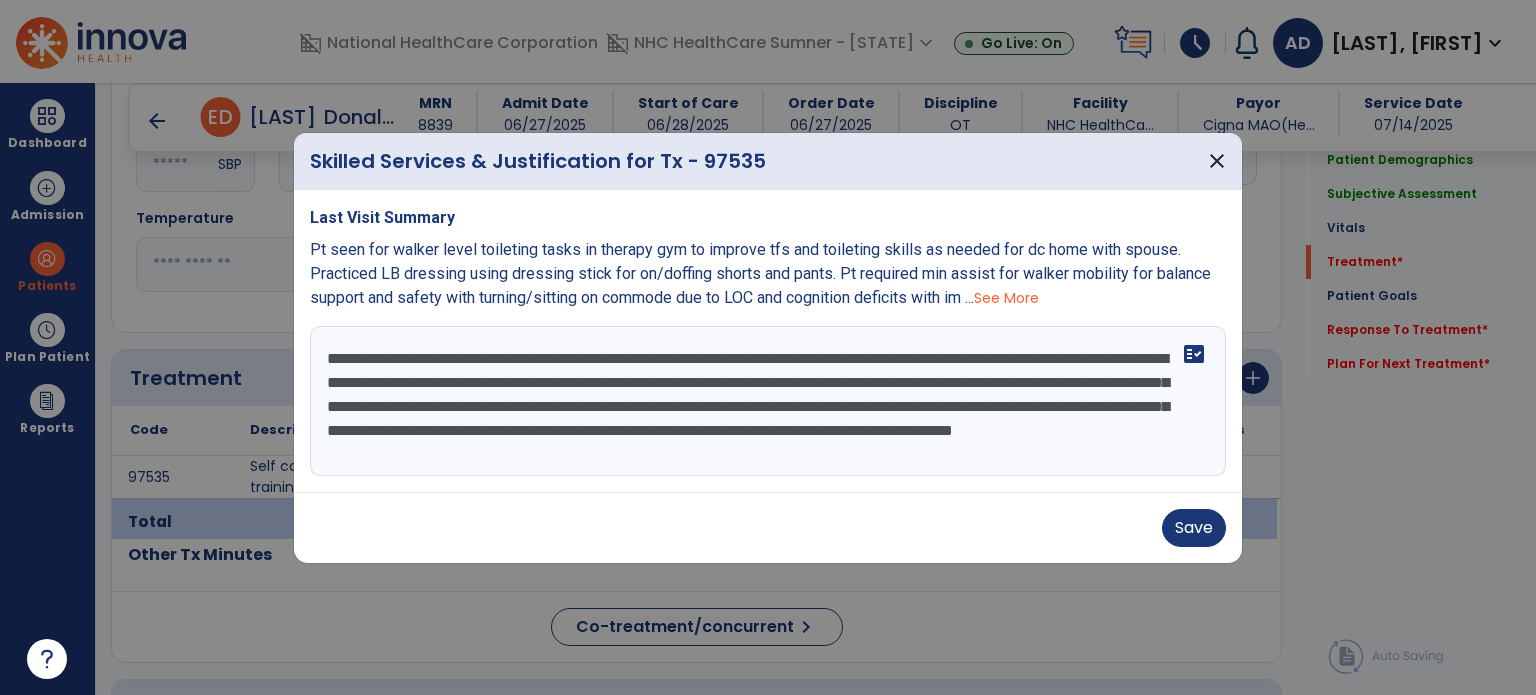 scroll, scrollTop: 15, scrollLeft: 0, axis: vertical 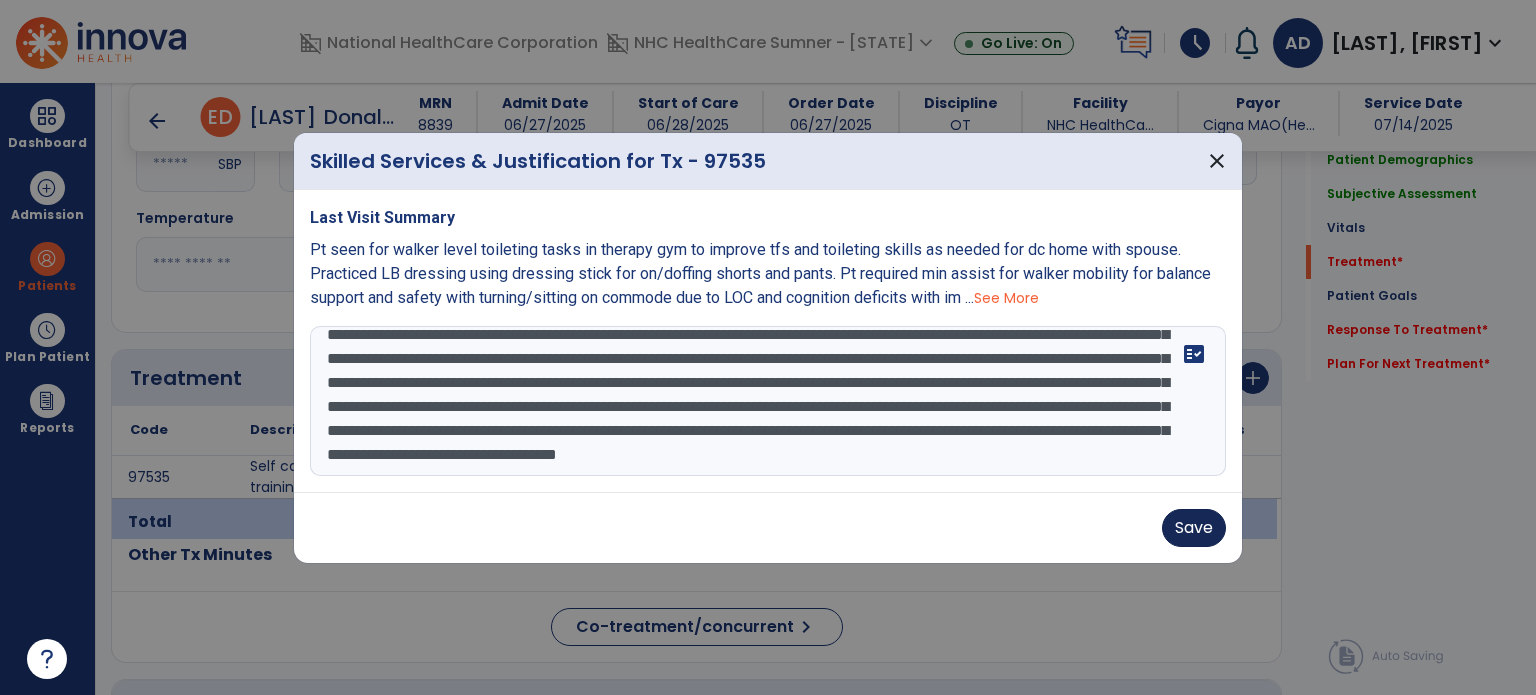 type on "**********" 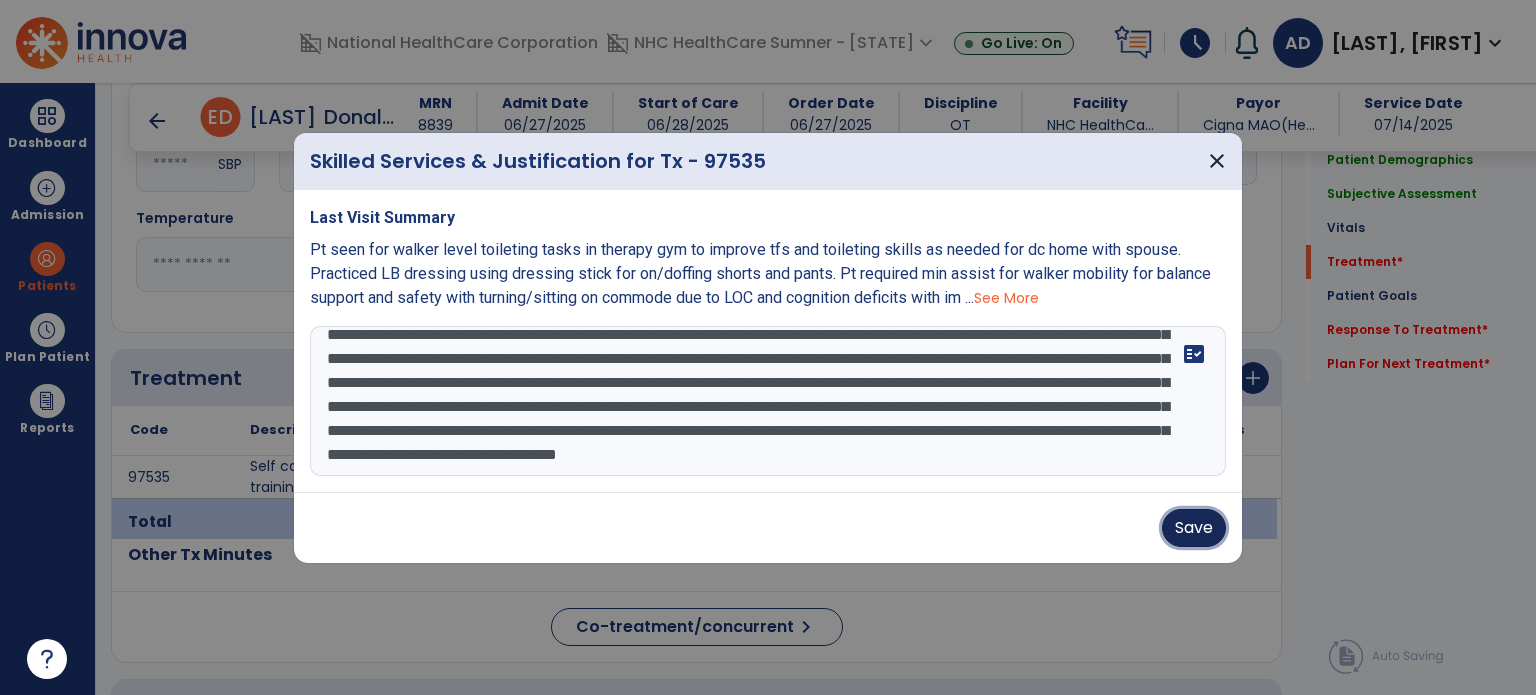 click on "Save" at bounding box center (1194, 528) 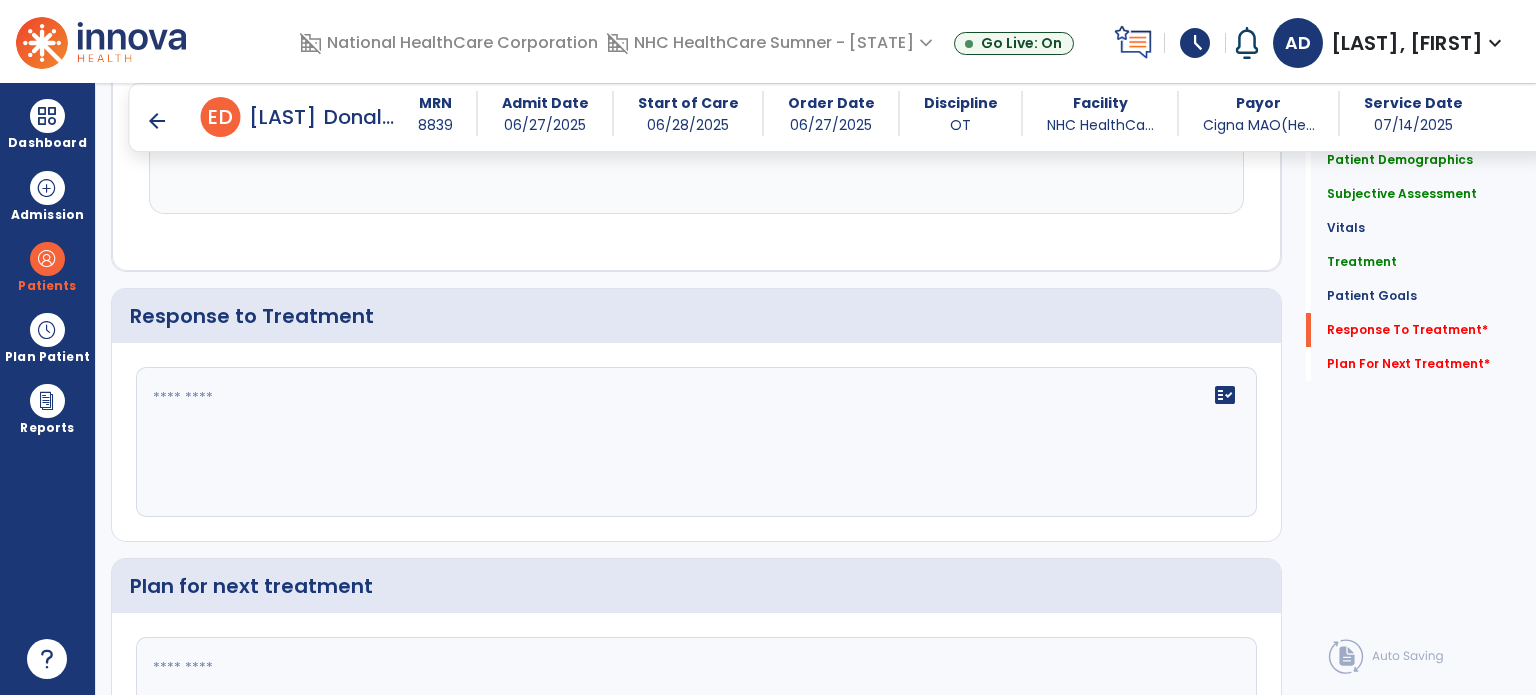 scroll, scrollTop: 2920, scrollLeft: 0, axis: vertical 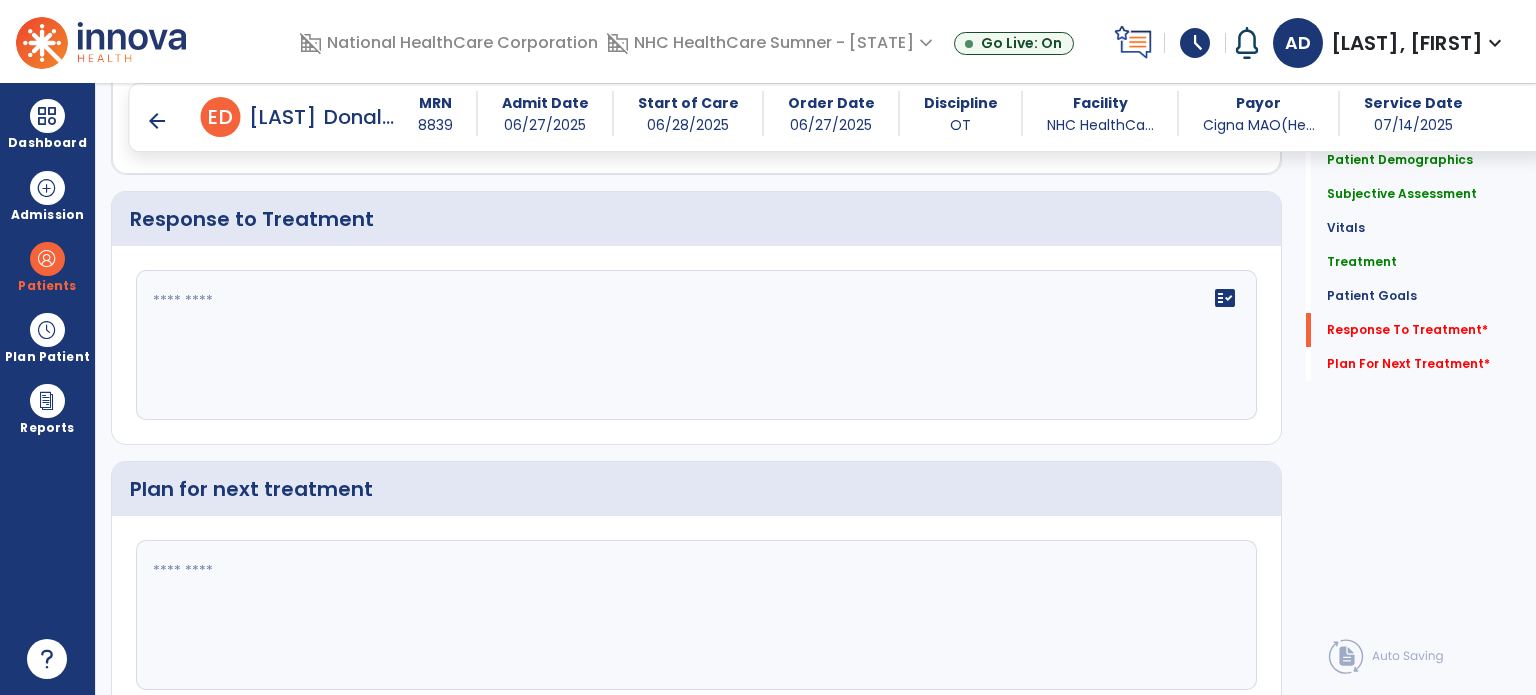 click on "fact_check" 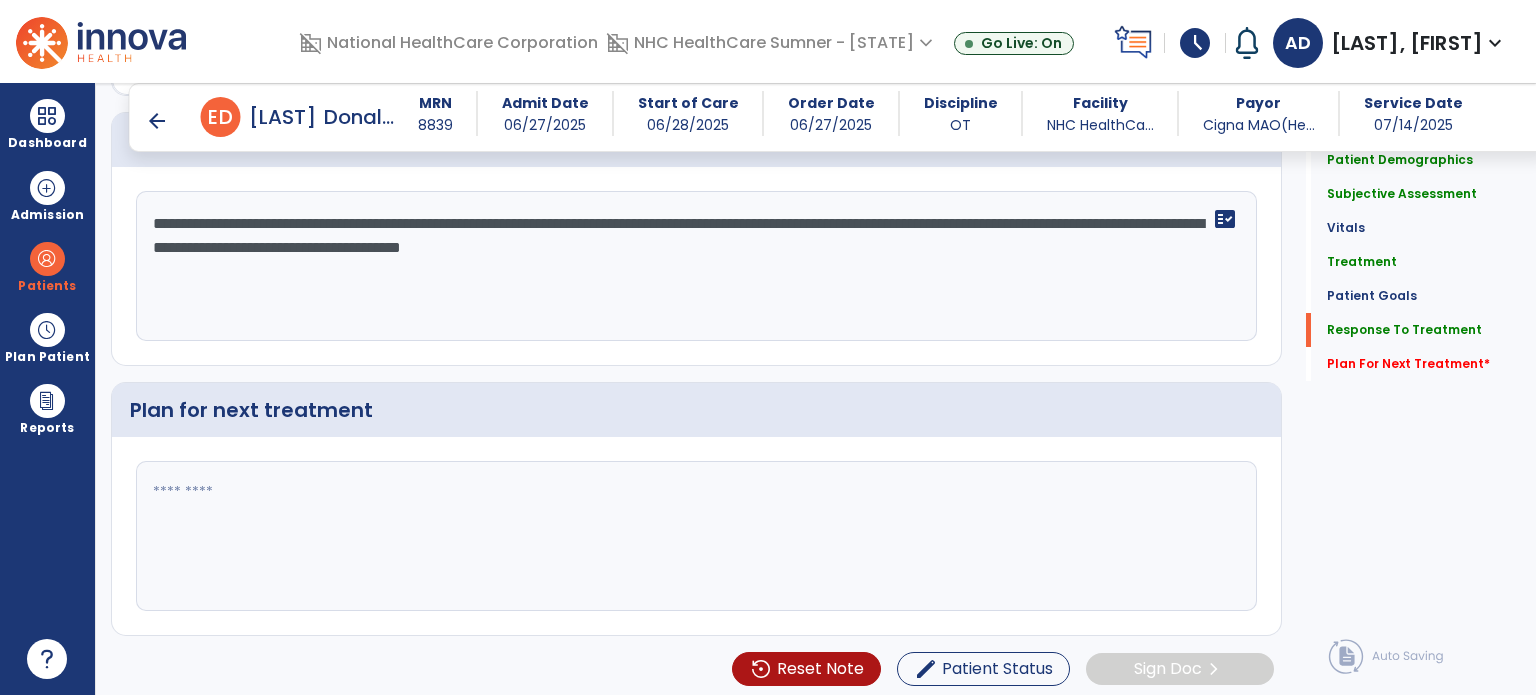 scroll, scrollTop: 2999, scrollLeft: 0, axis: vertical 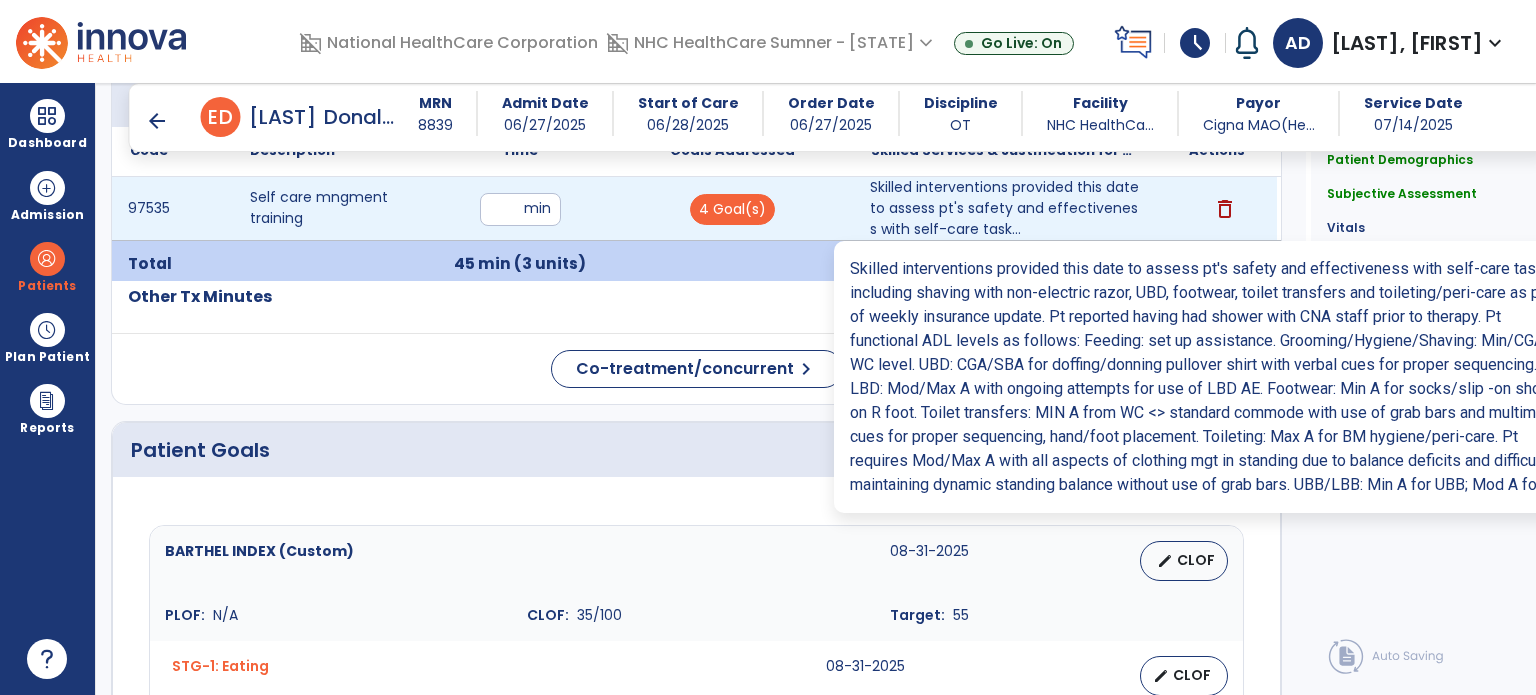 type on "**********" 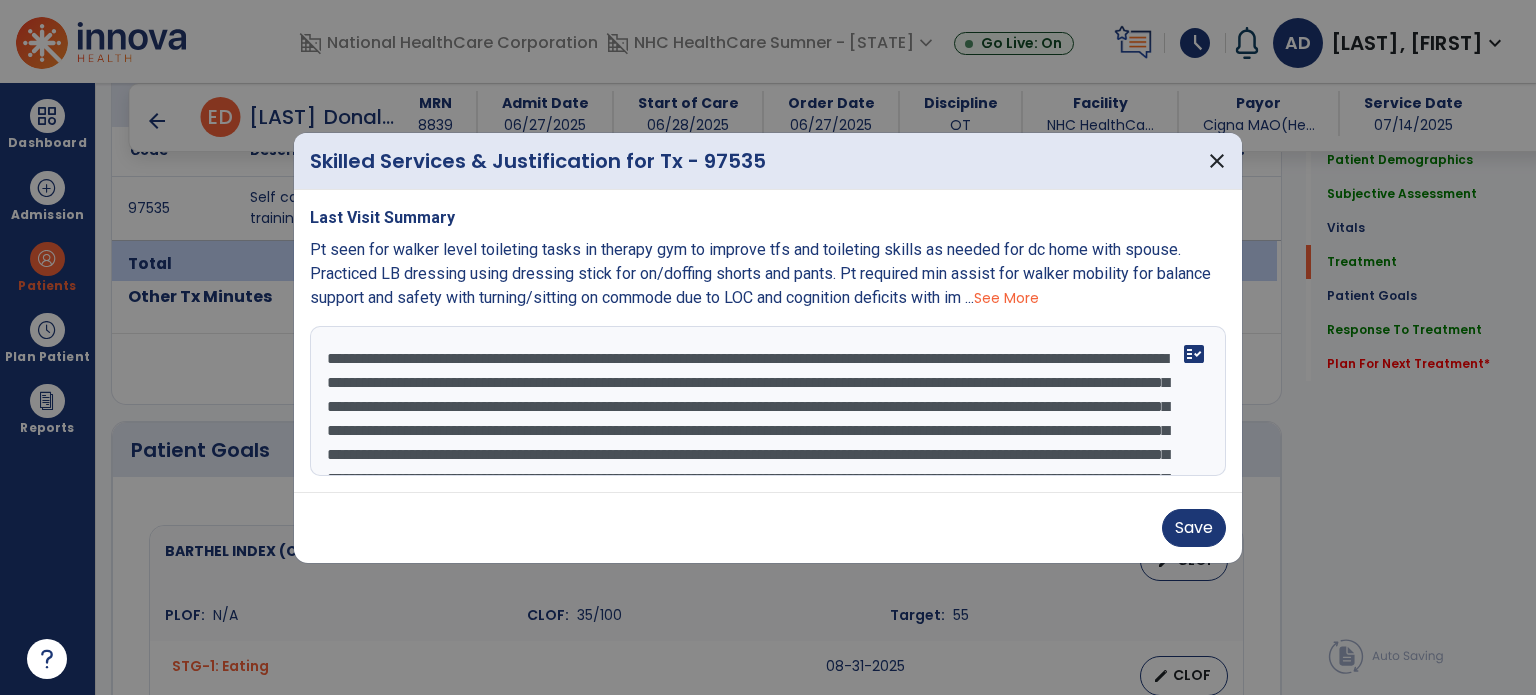 scroll, scrollTop: 61, scrollLeft: 0, axis: vertical 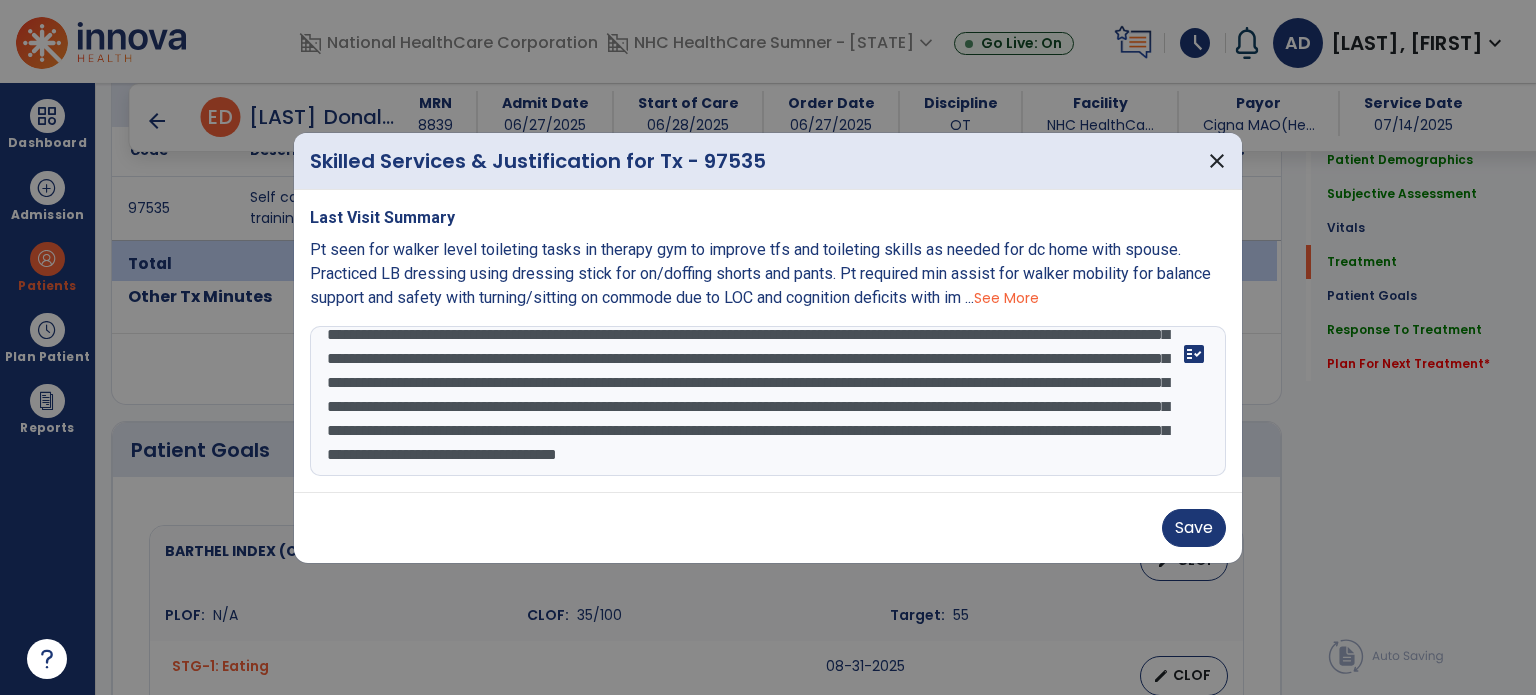 click on "**********" at bounding box center [768, 401] 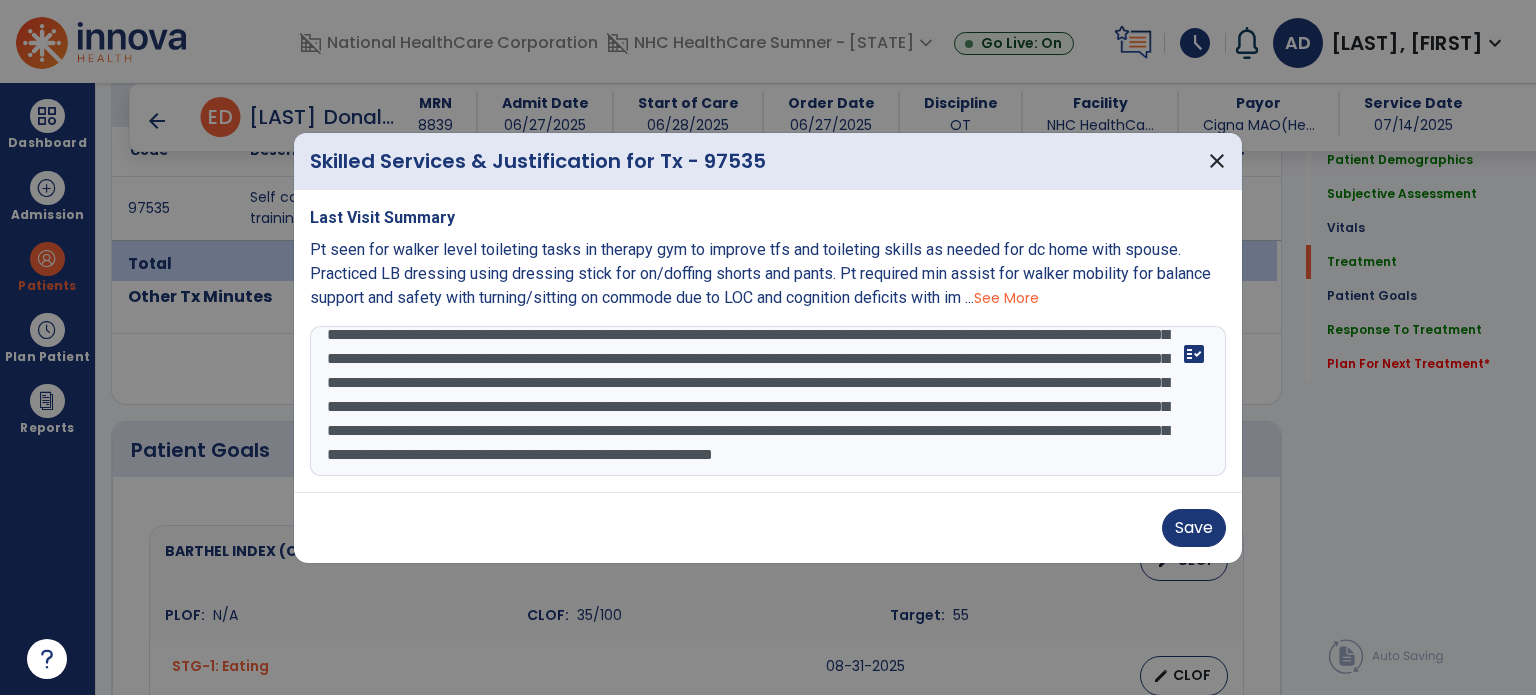 scroll, scrollTop: 135, scrollLeft: 0, axis: vertical 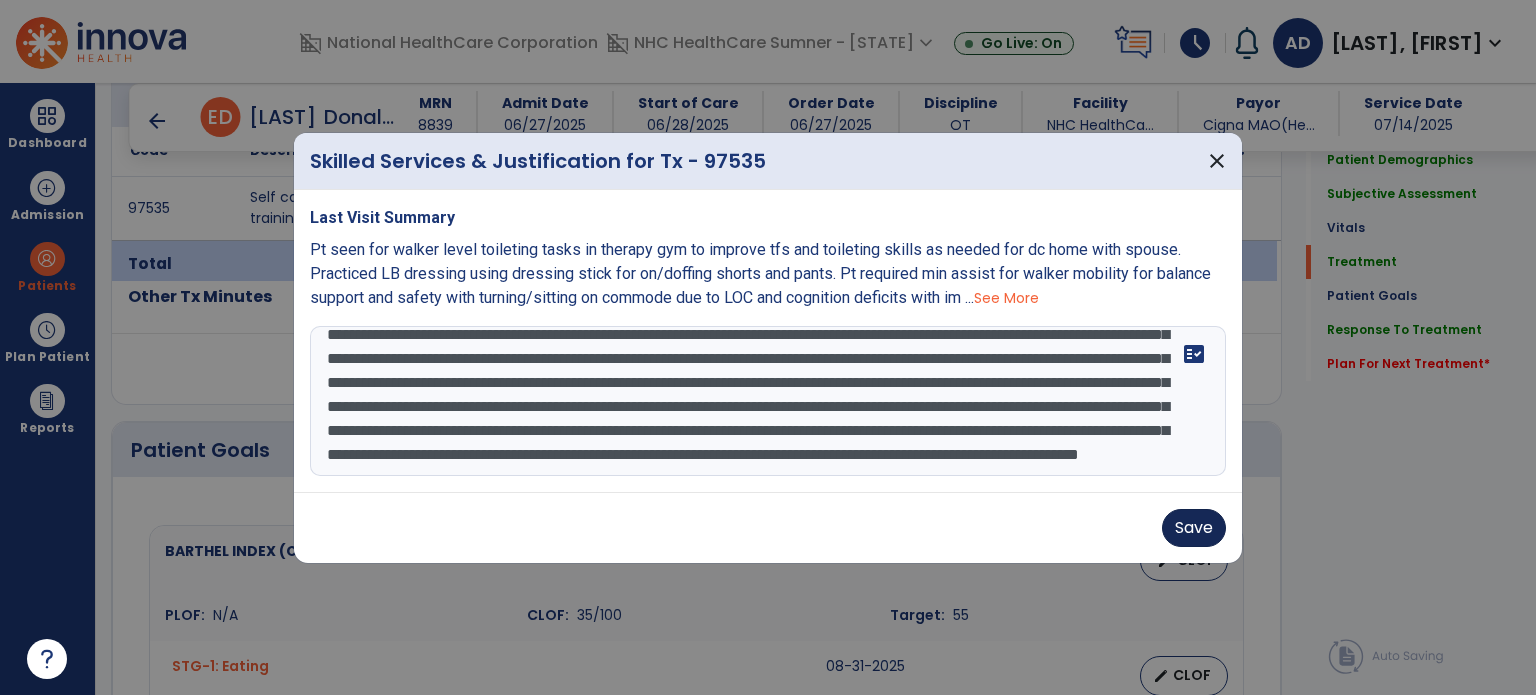 type on "**********" 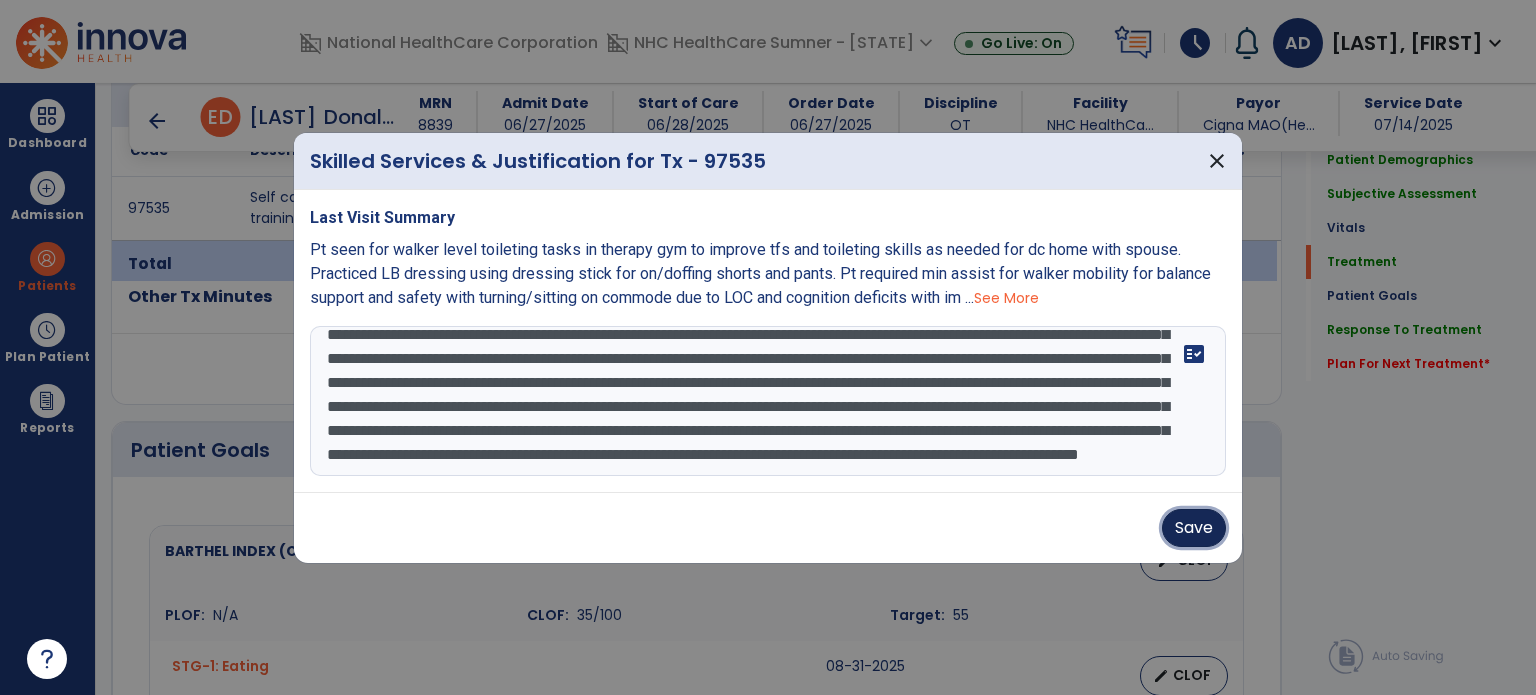 click on "Save" at bounding box center [1194, 528] 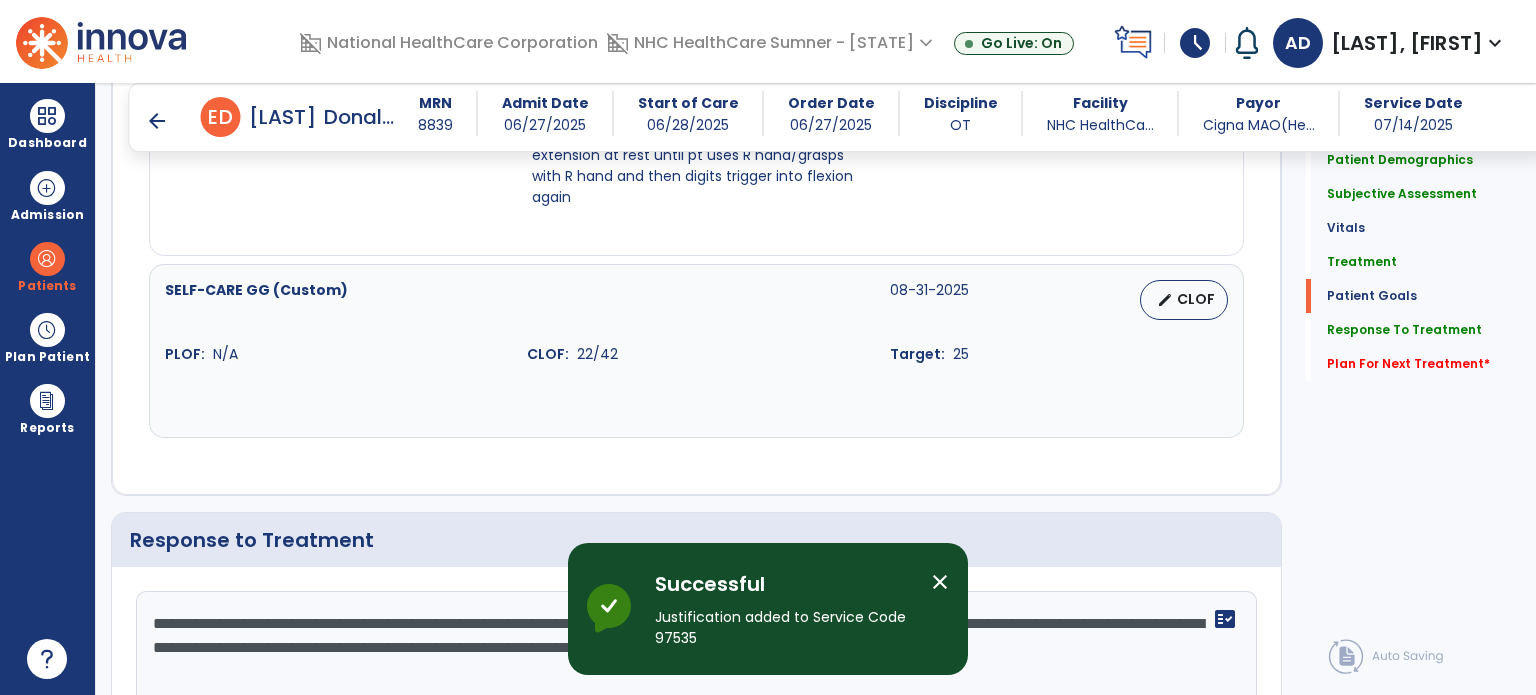 scroll, scrollTop: 2999, scrollLeft: 0, axis: vertical 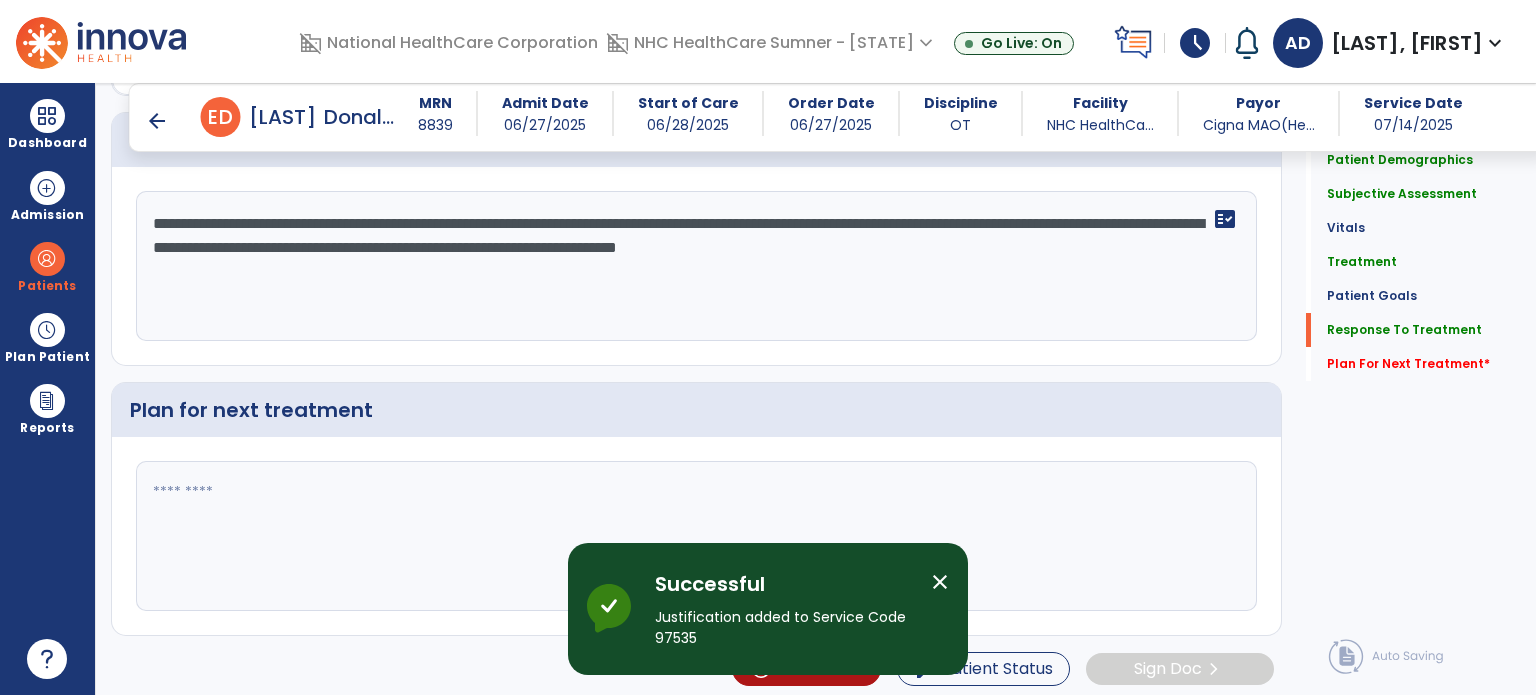 click 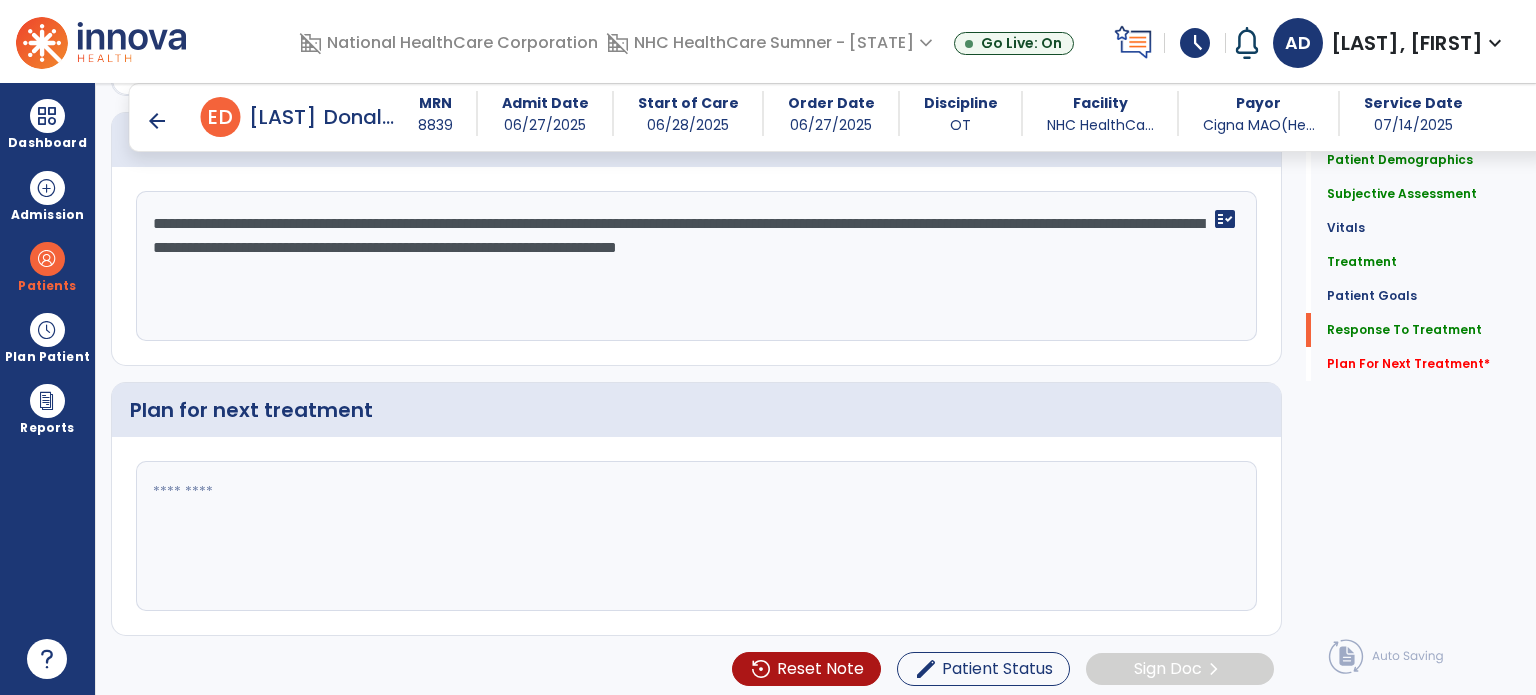 click 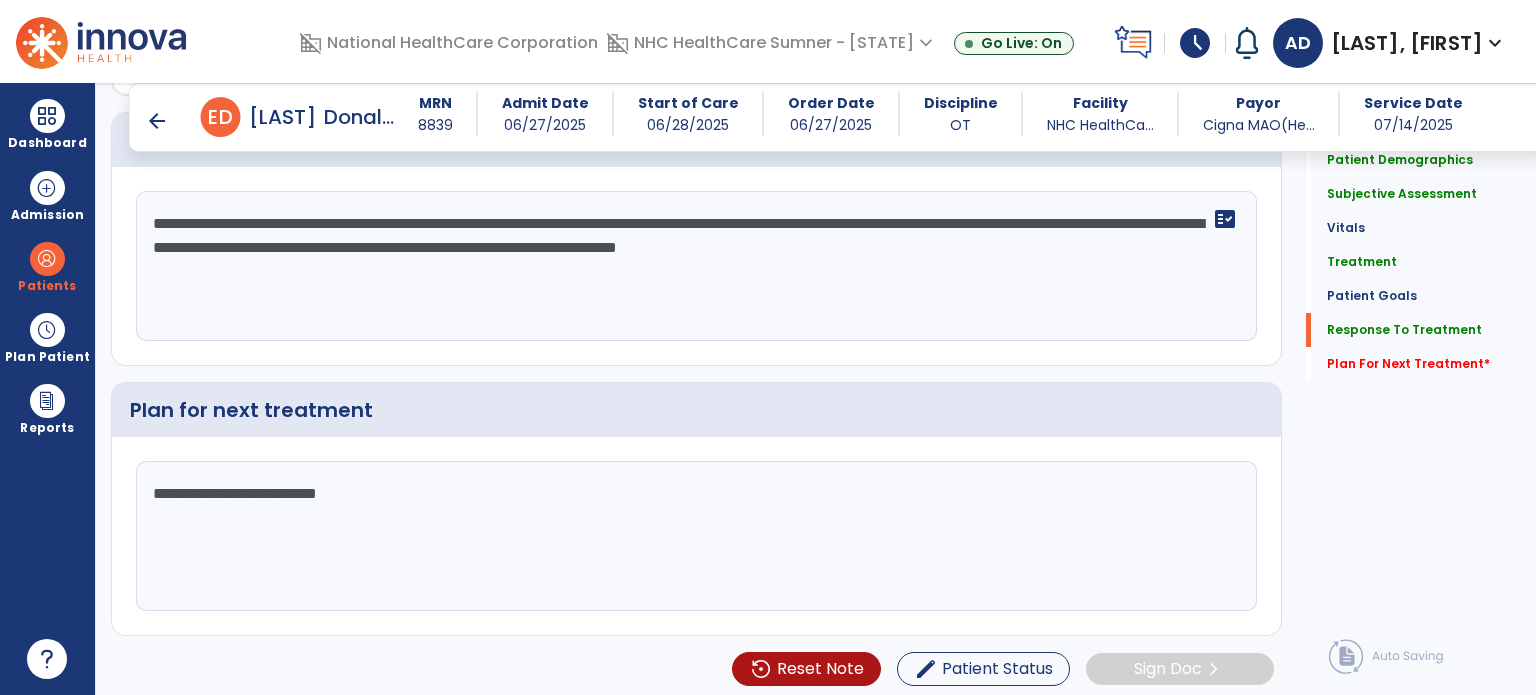 click on "**********" 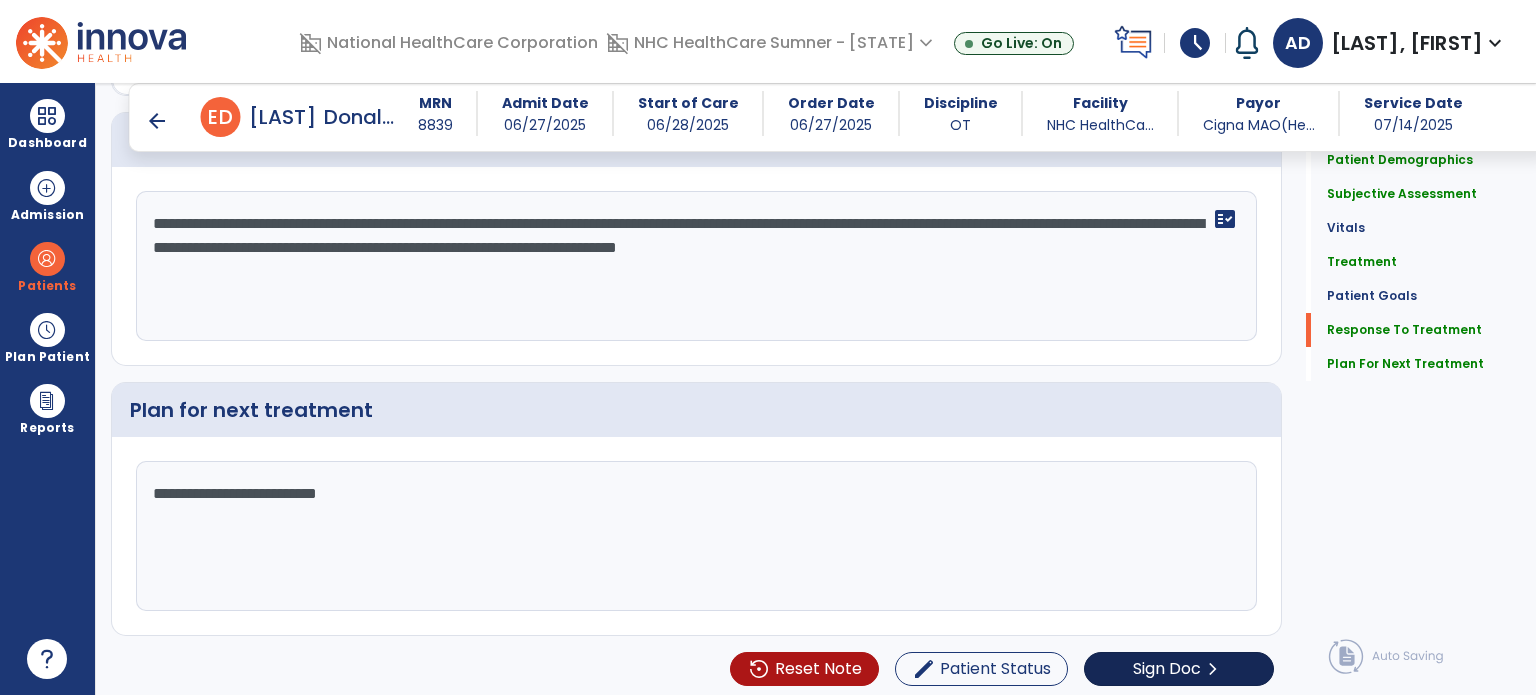 scroll, scrollTop: 2999, scrollLeft: 0, axis: vertical 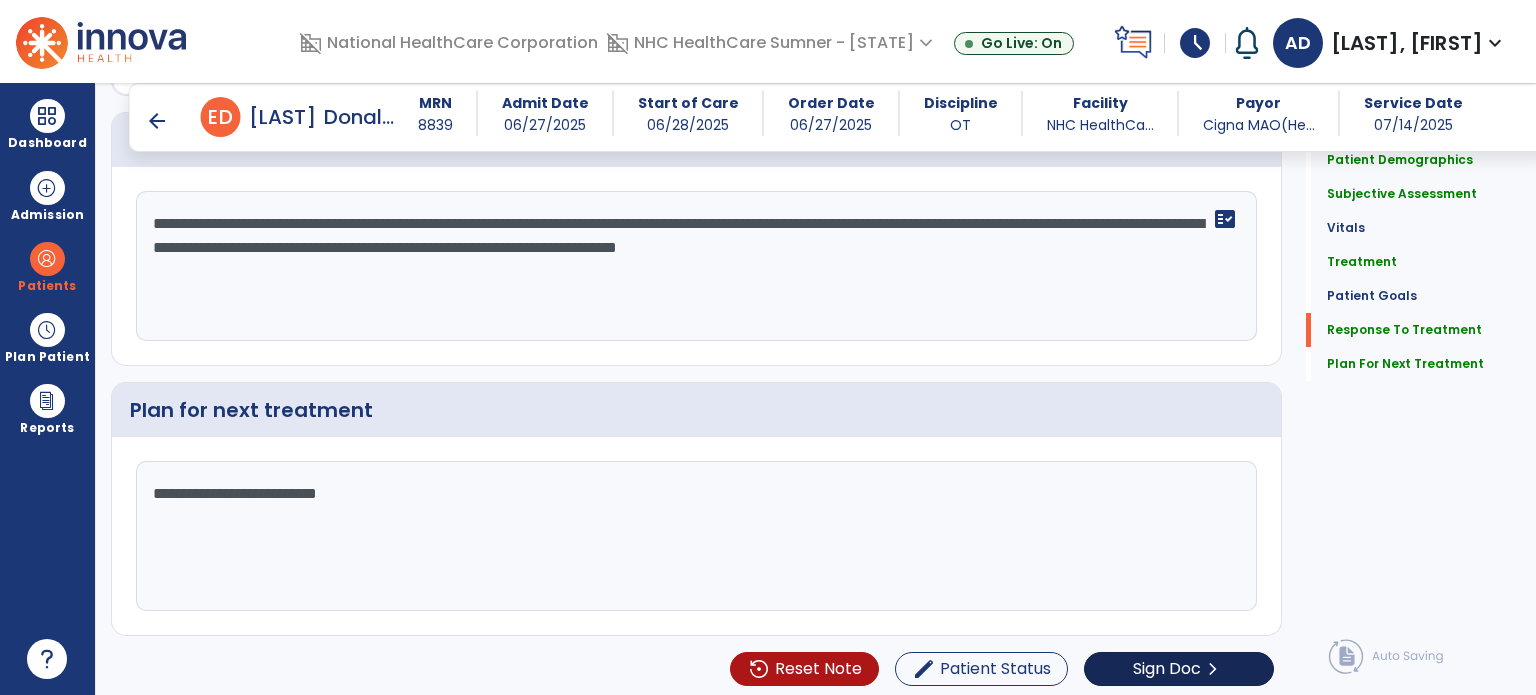 type on "**********" 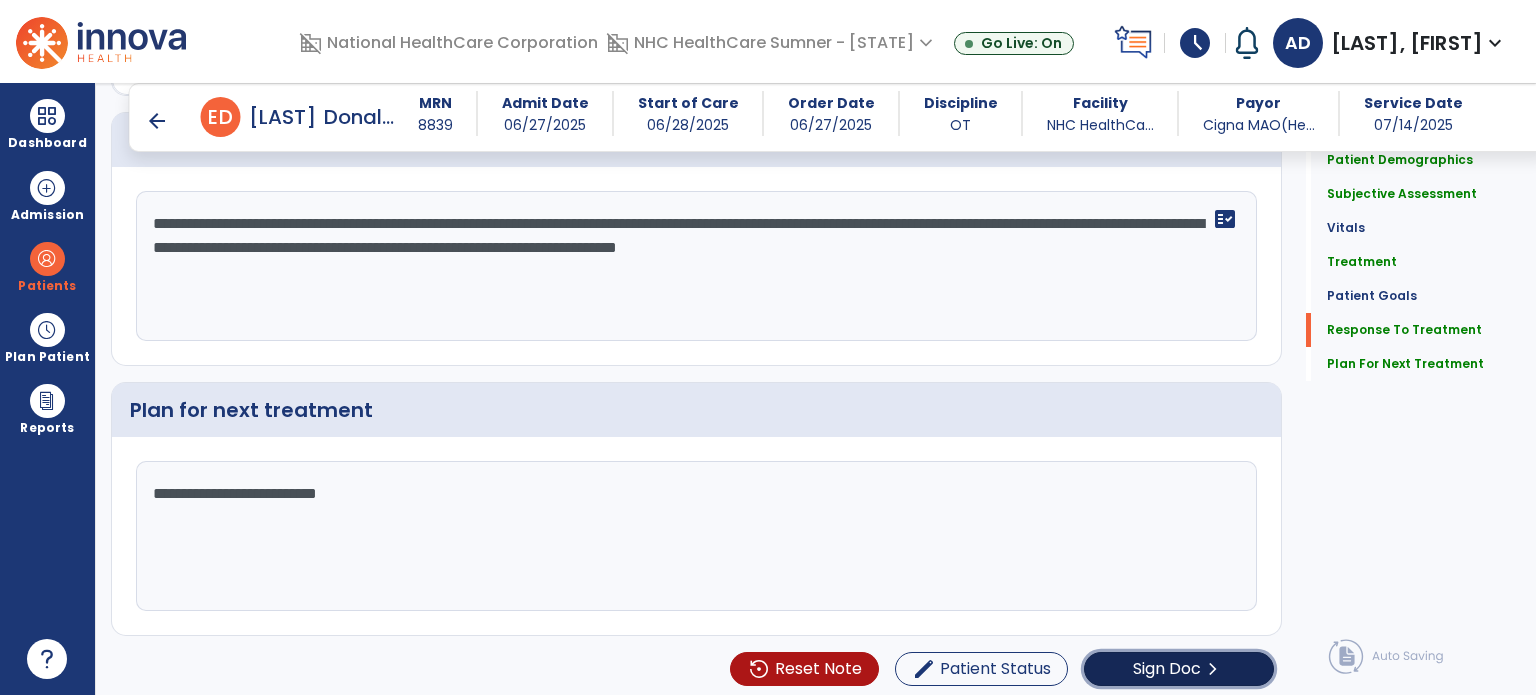 click on "Sign Doc" 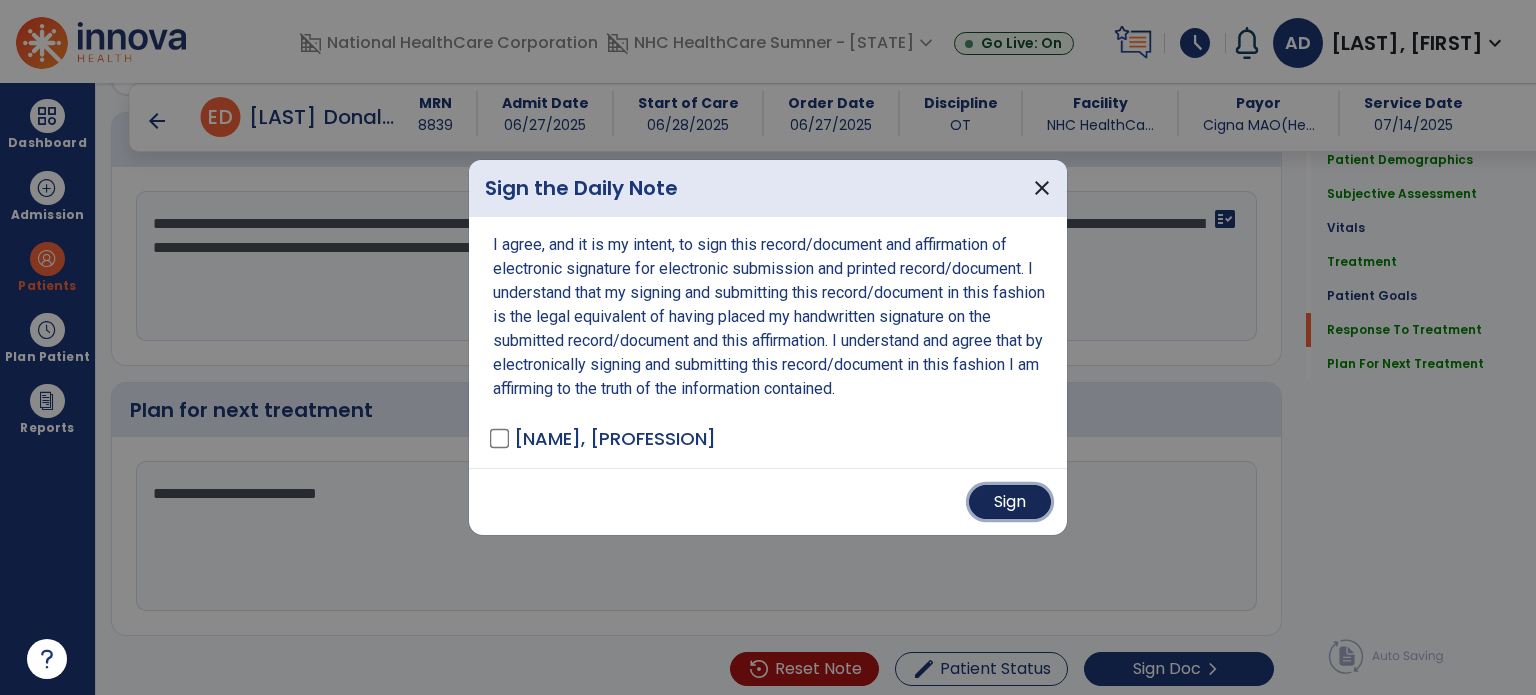click on "Sign" at bounding box center [1010, 502] 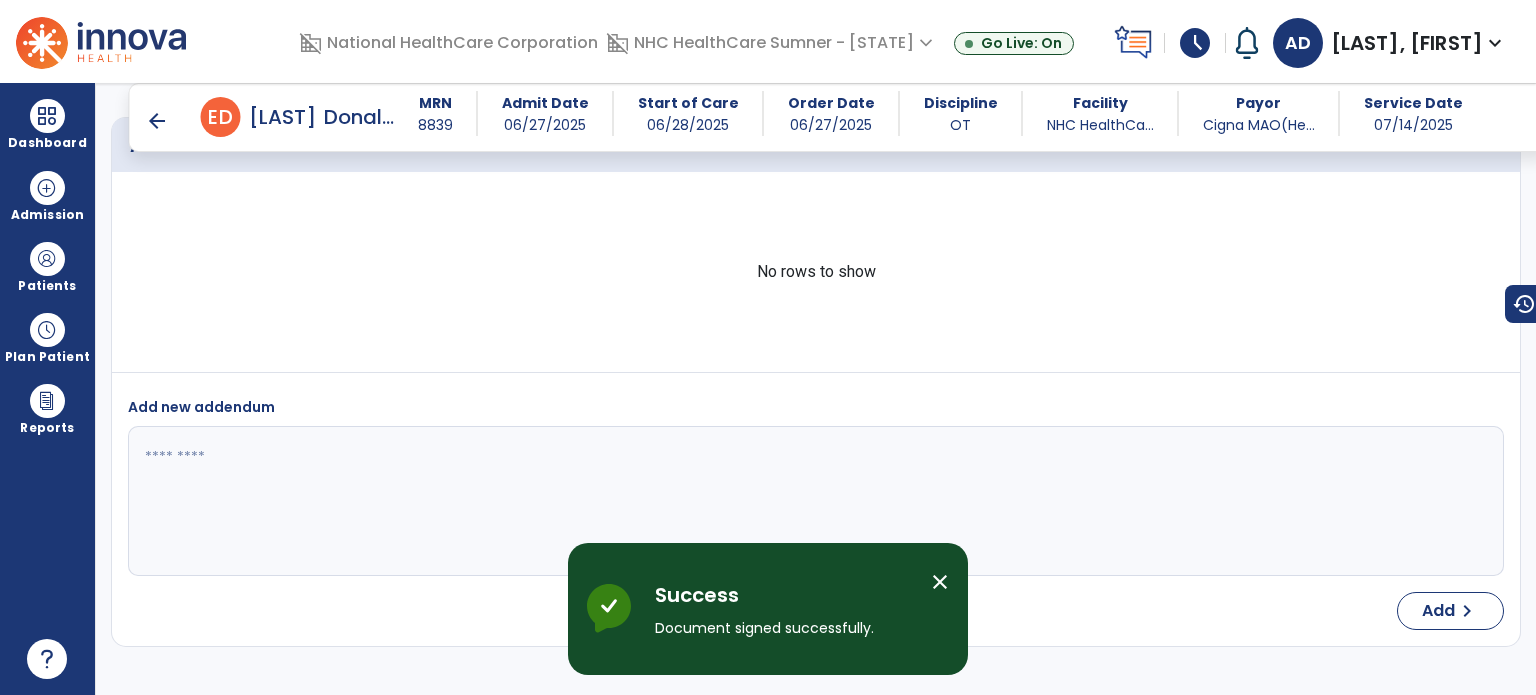 scroll, scrollTop: 4987, scrollLeft: 0, axis: vertical 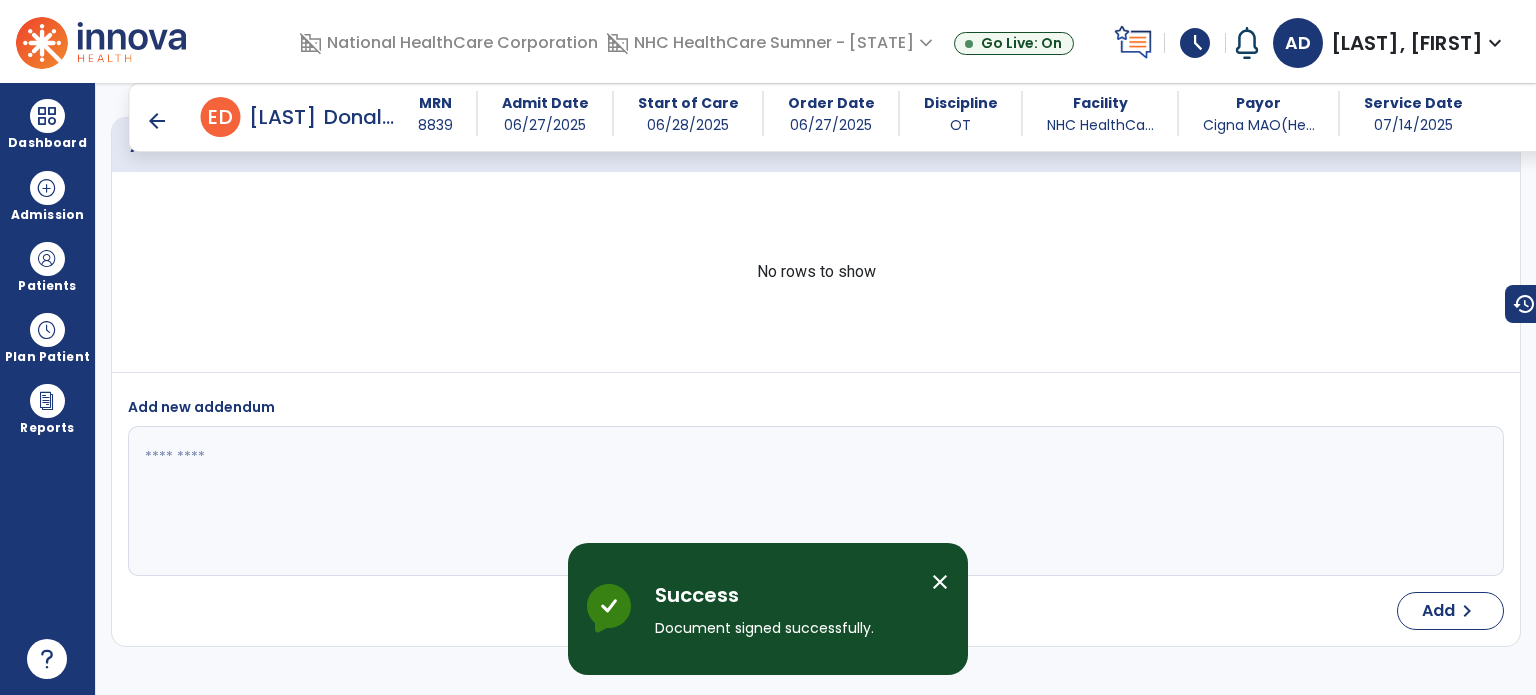 click on "arrow_back" at bounding box center [157, 121] 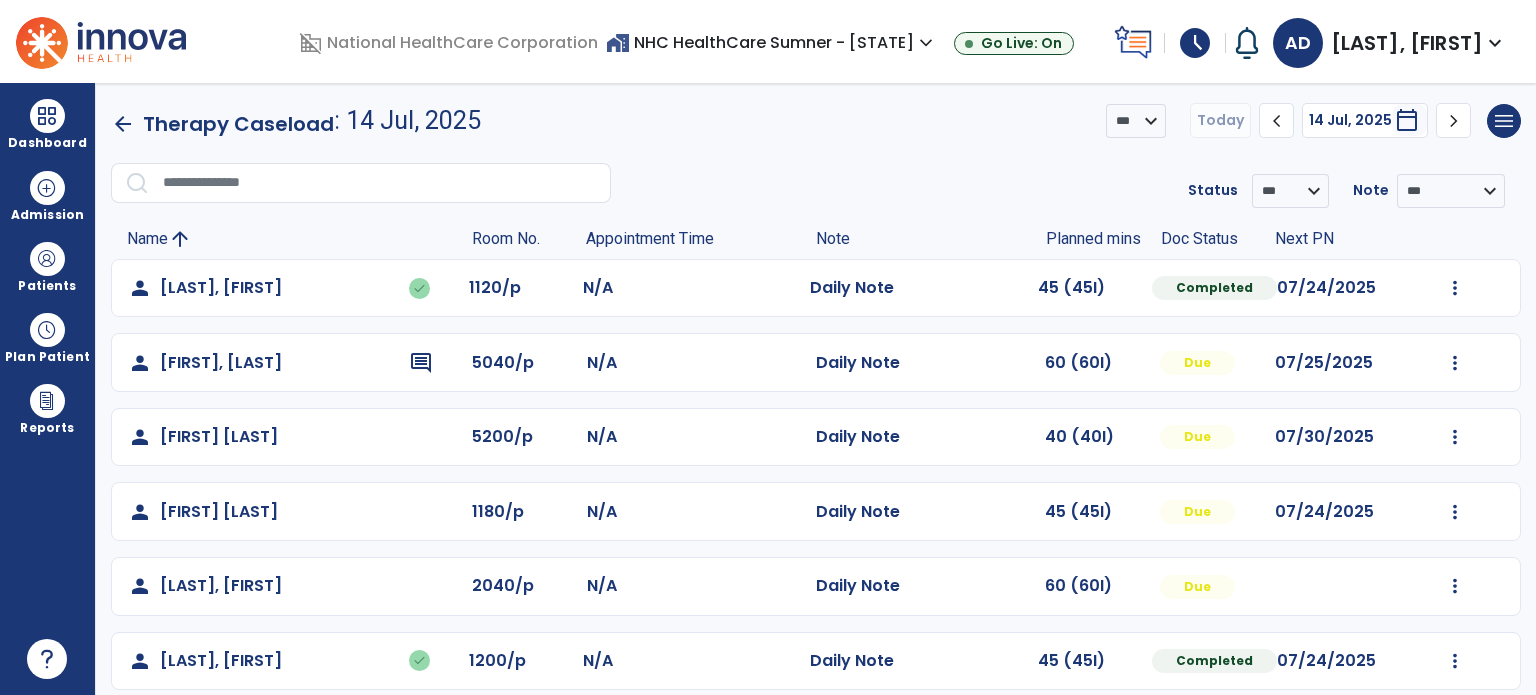 scroll, scrollTop: 20, scrollLeft: 0, axis: vertical 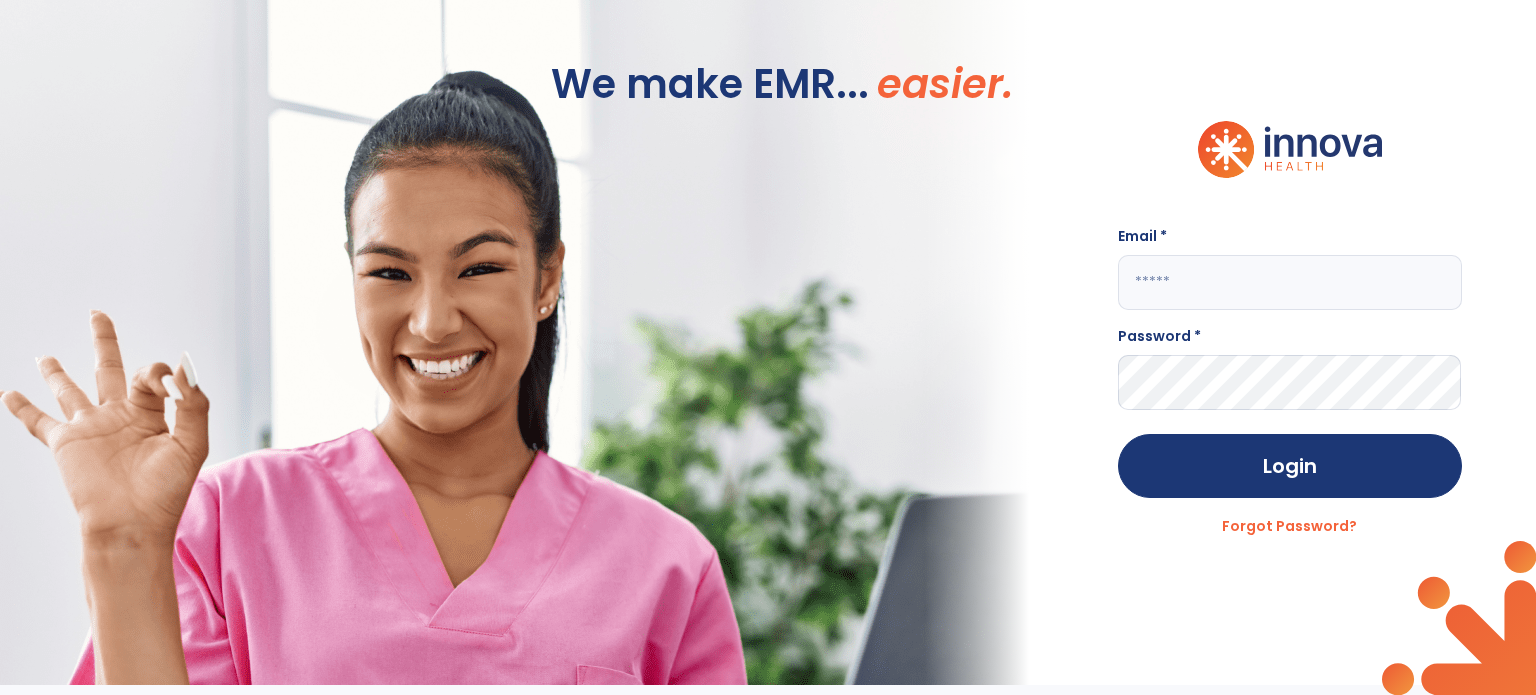 type on "**********" 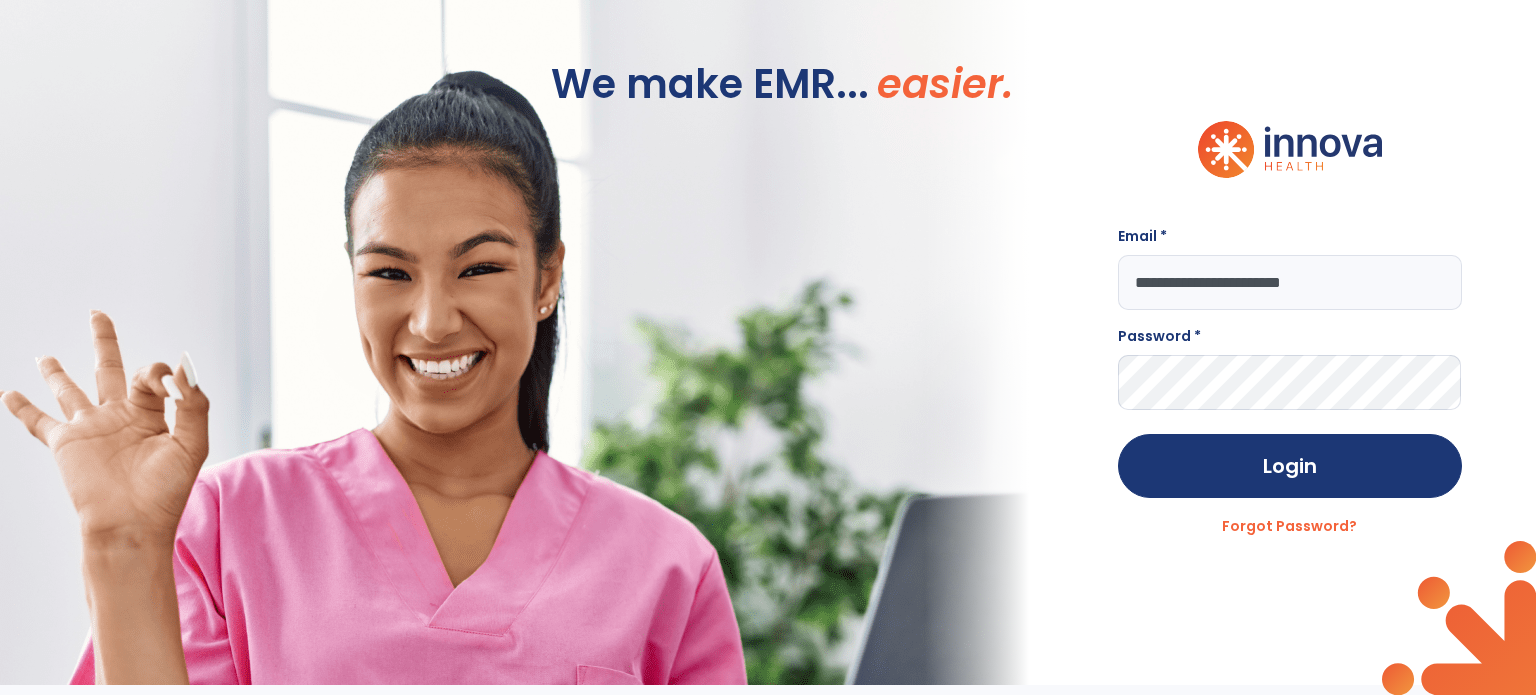 scroll, scrollTop: 0, scrollLeft: 0, axis: both 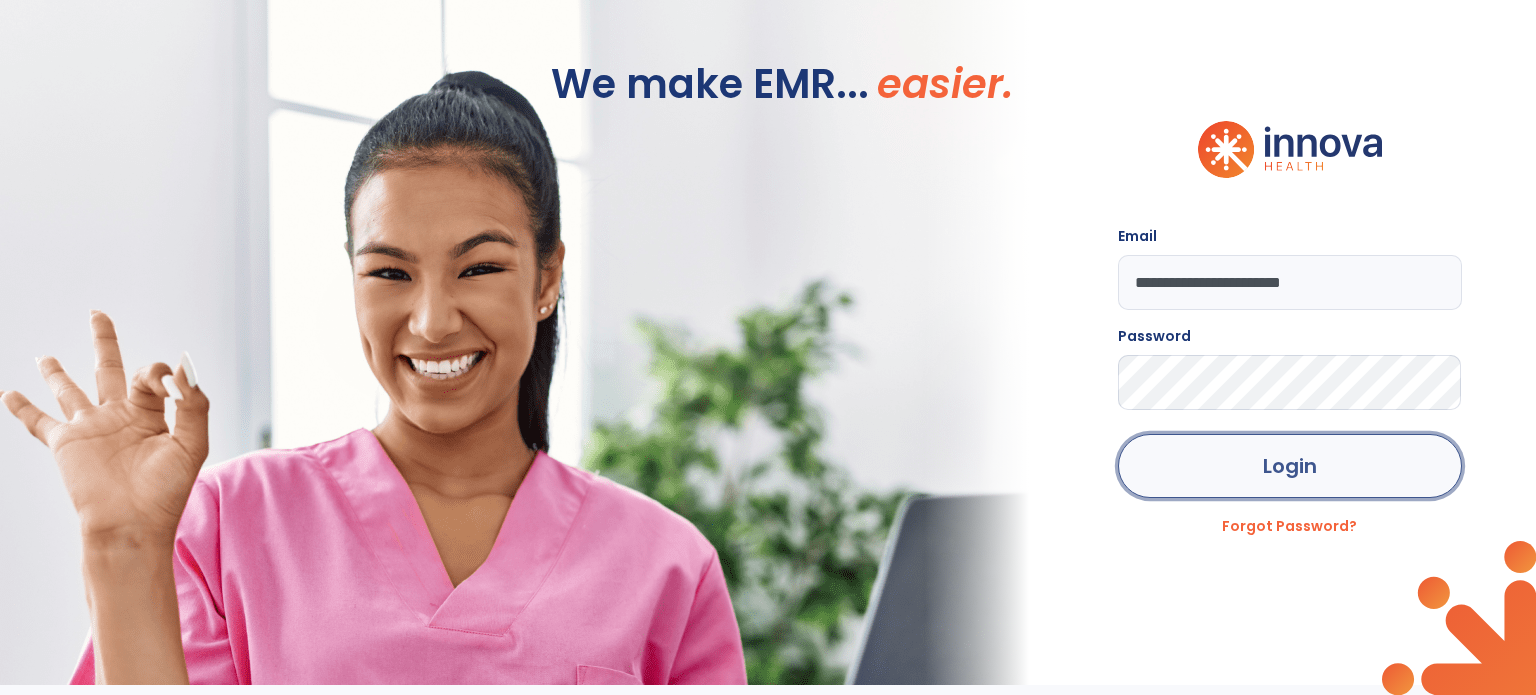 click on "Login" 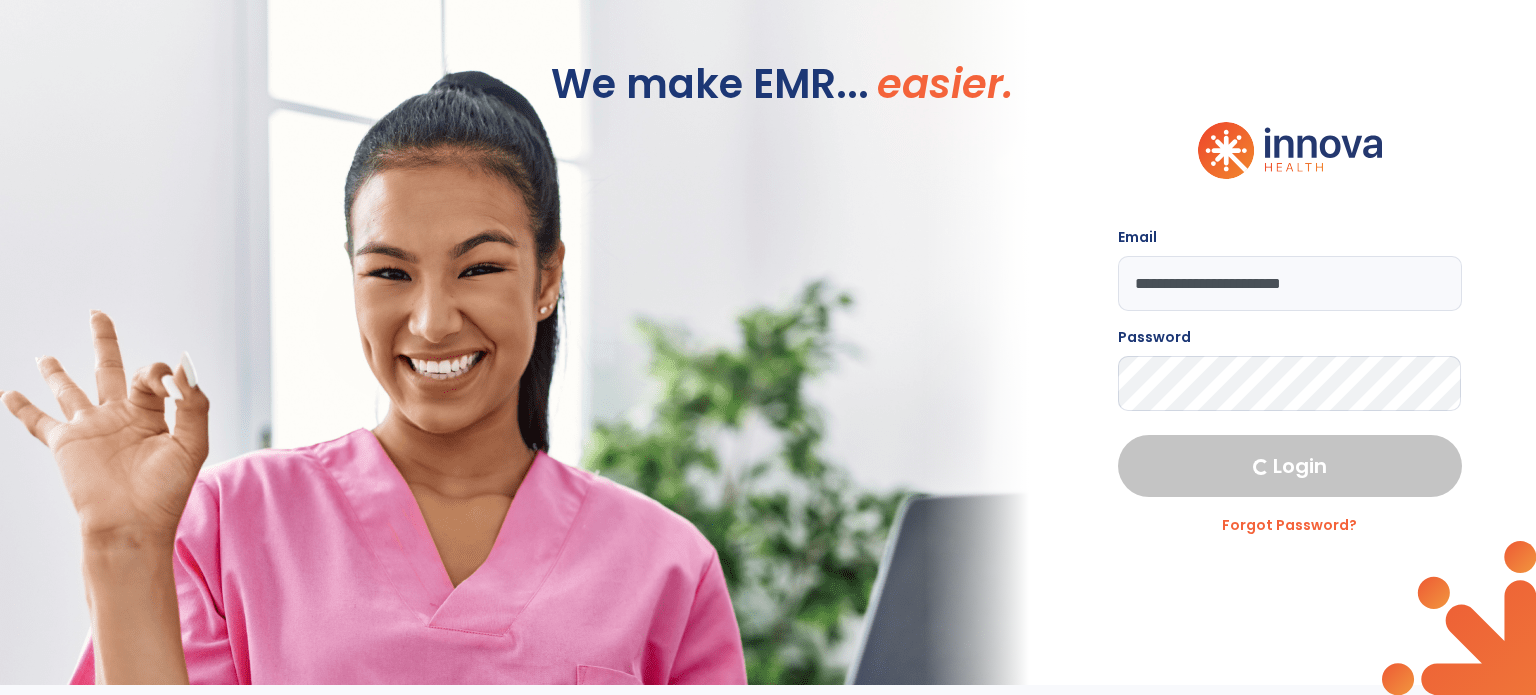 select on "****" 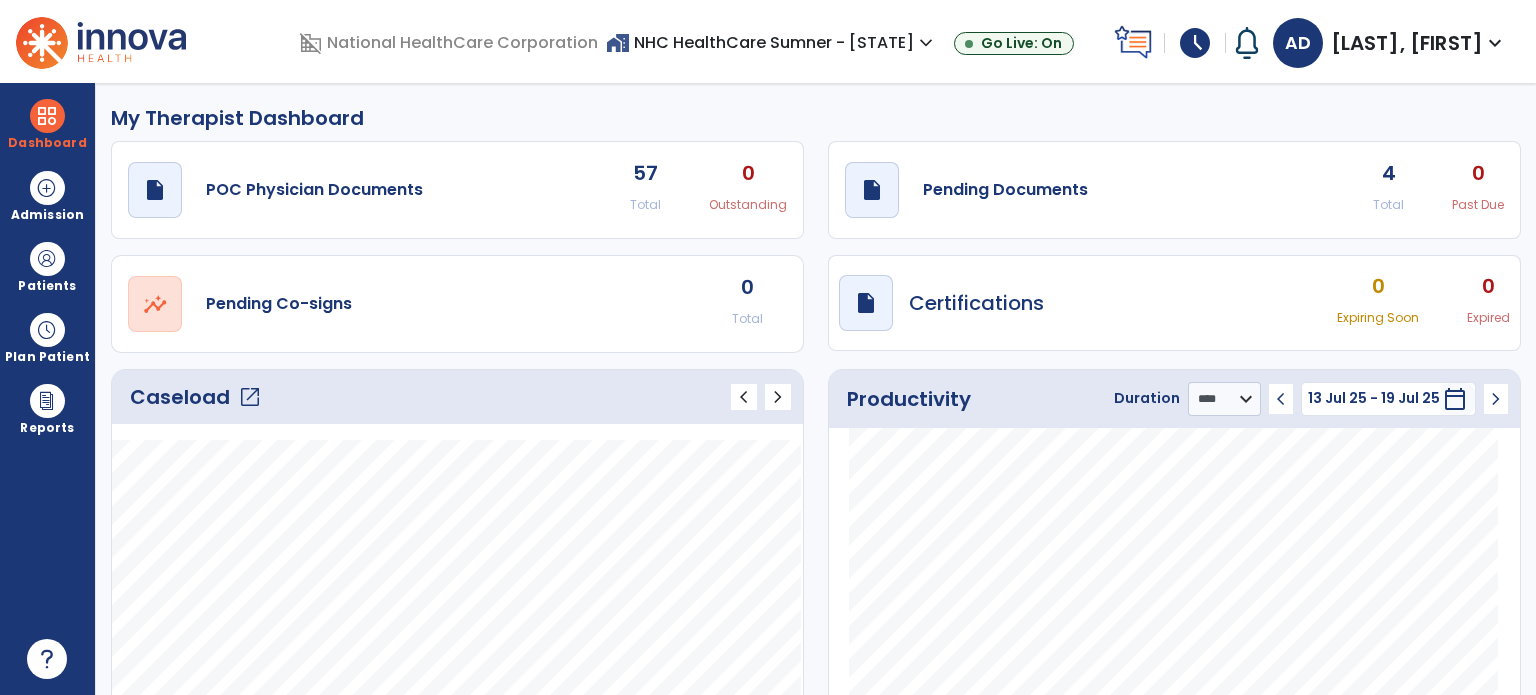click on "open_in_new" 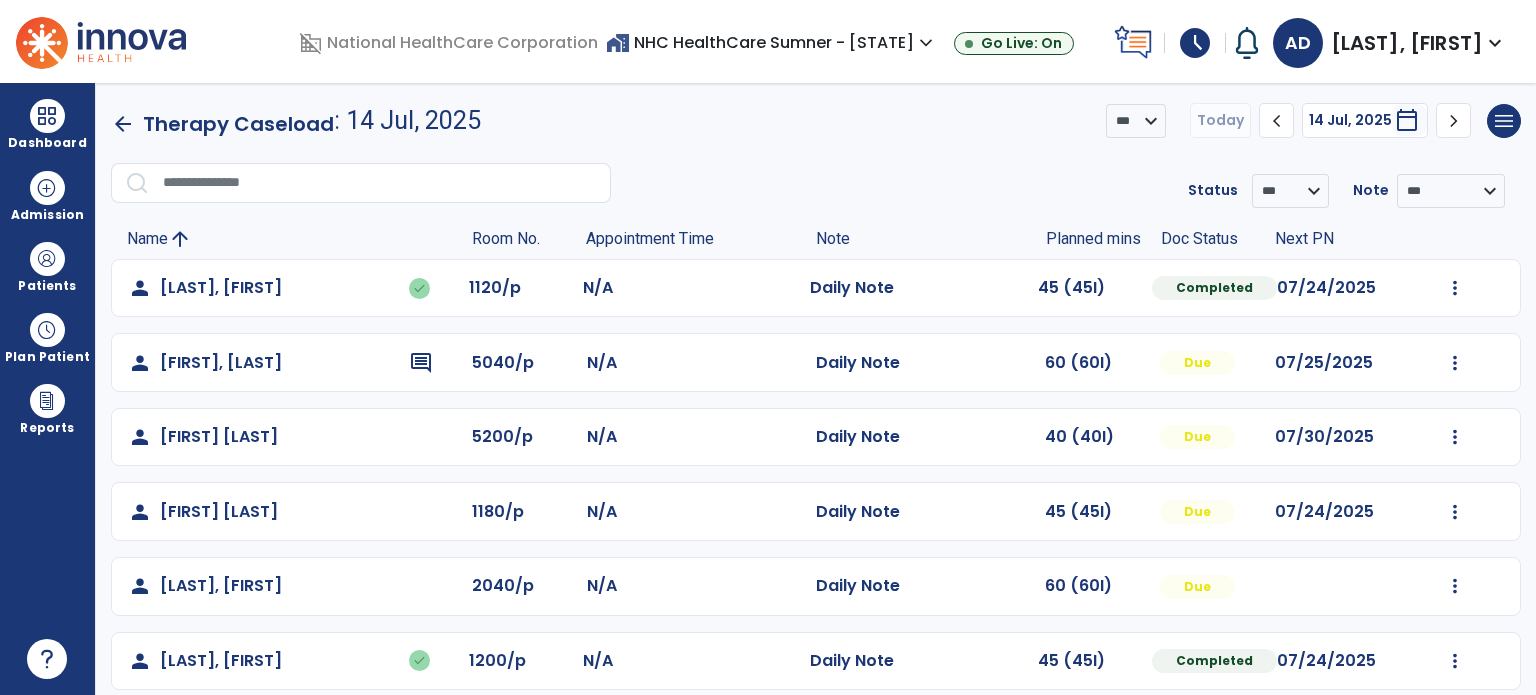 scroll, scrollTop: 20, scrollLeft: 0, axis: vertical 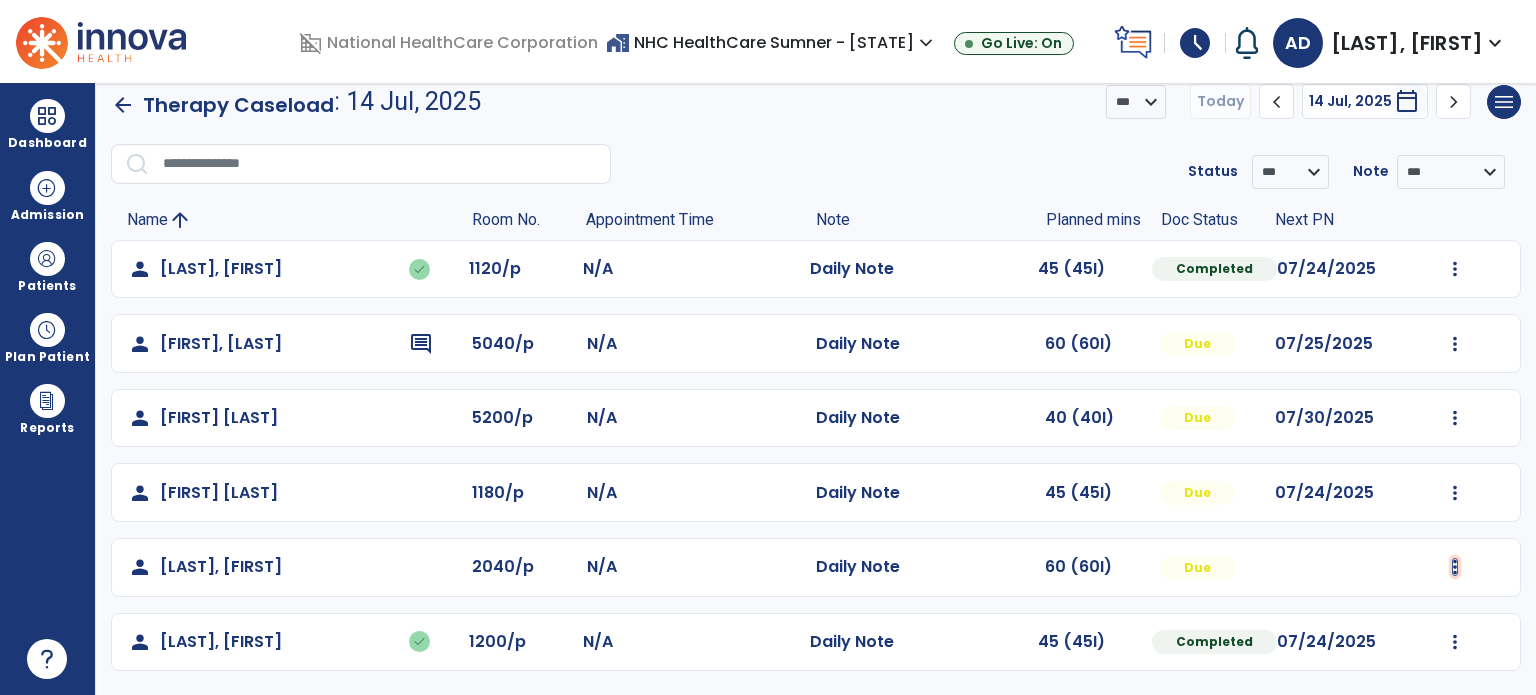 click at bounding box center [1455, 269] 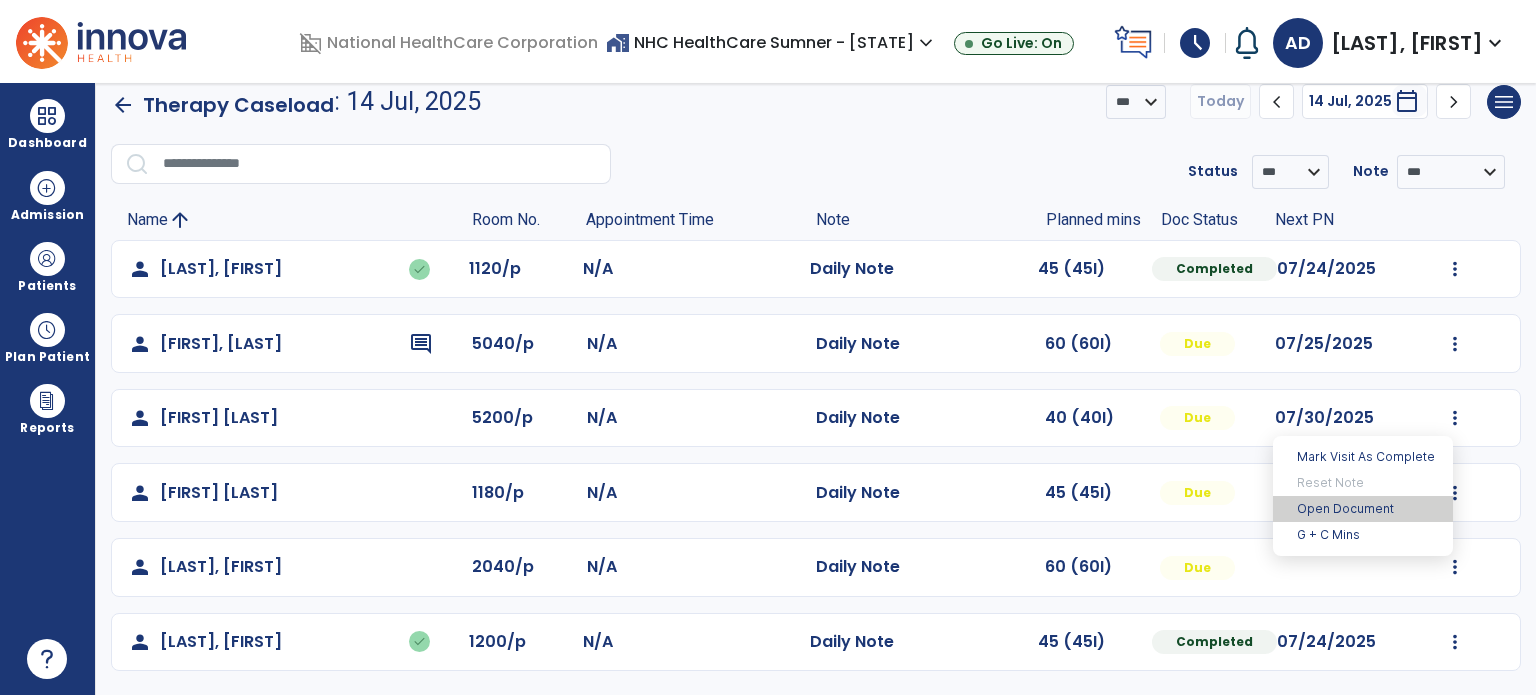 click on "Open Document" at bounding box center [1363, 509] 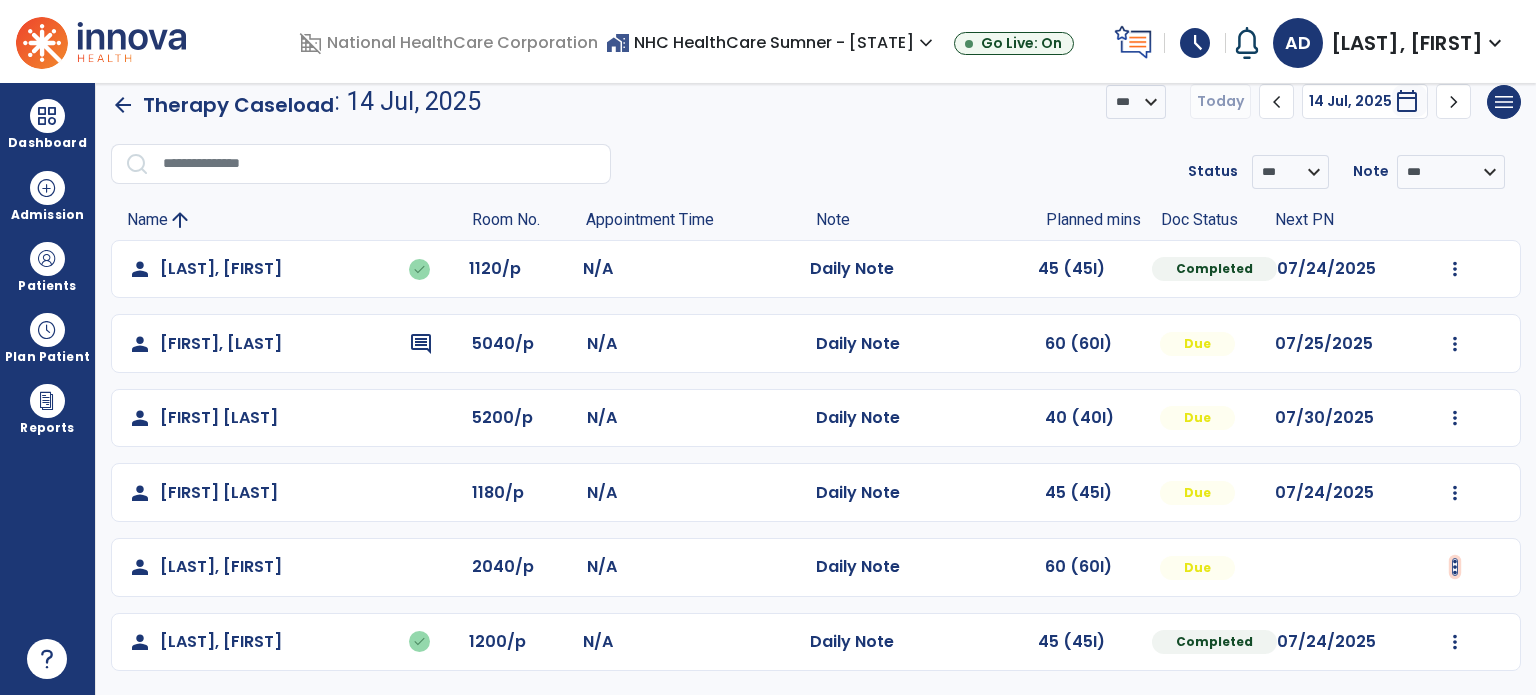 click at bounding box center (1455, 567) 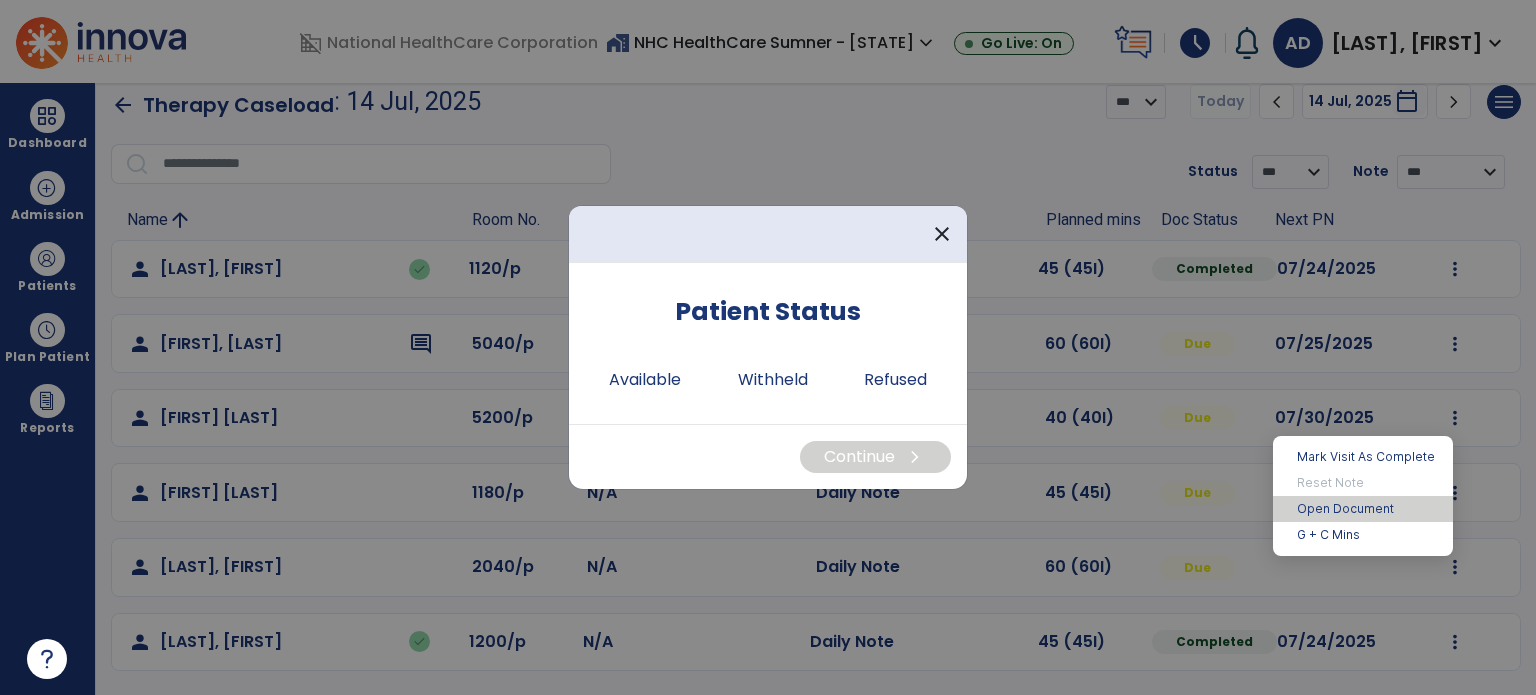 click on "Open Document" at bounding box center [1363, 509] 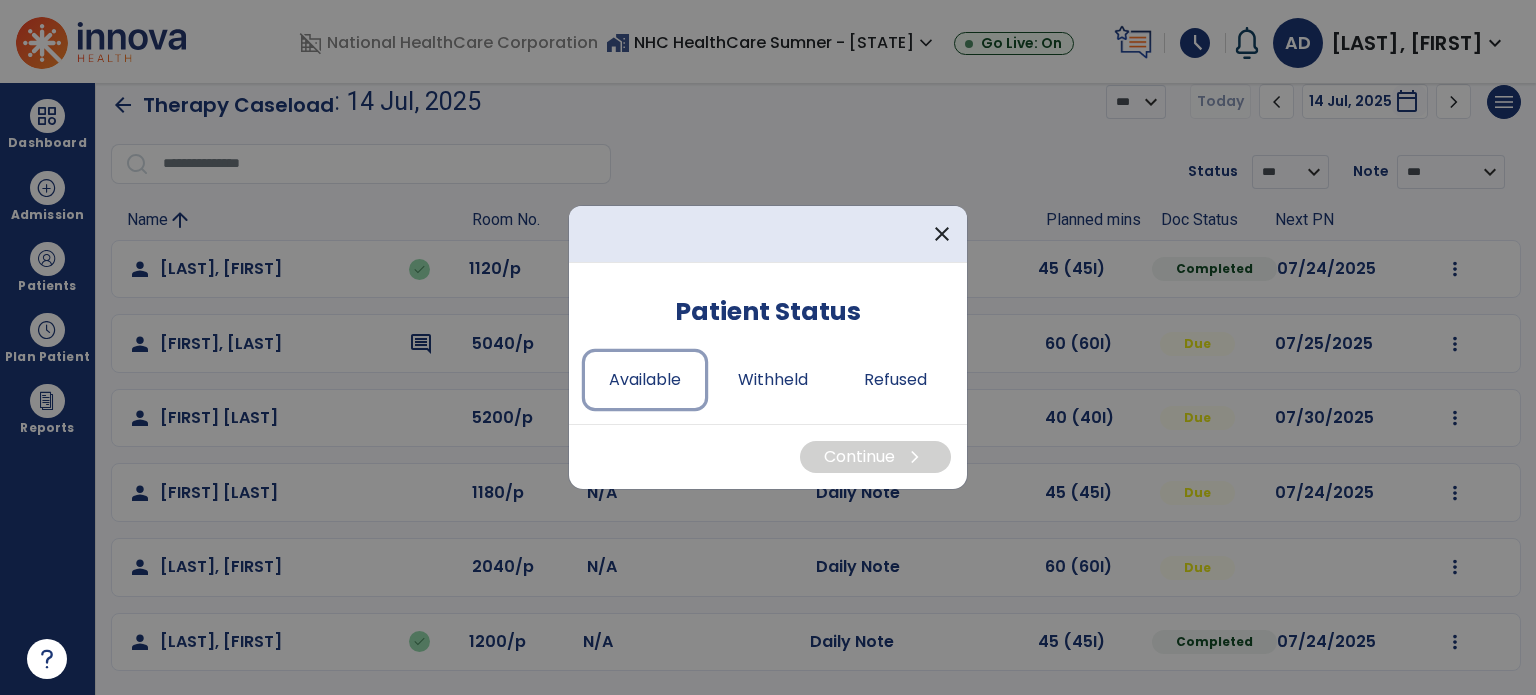 drag, startPoint x: 669, startPoint y: 390, endPoint x: 840, endPoint y: 451, distance: 181.5544 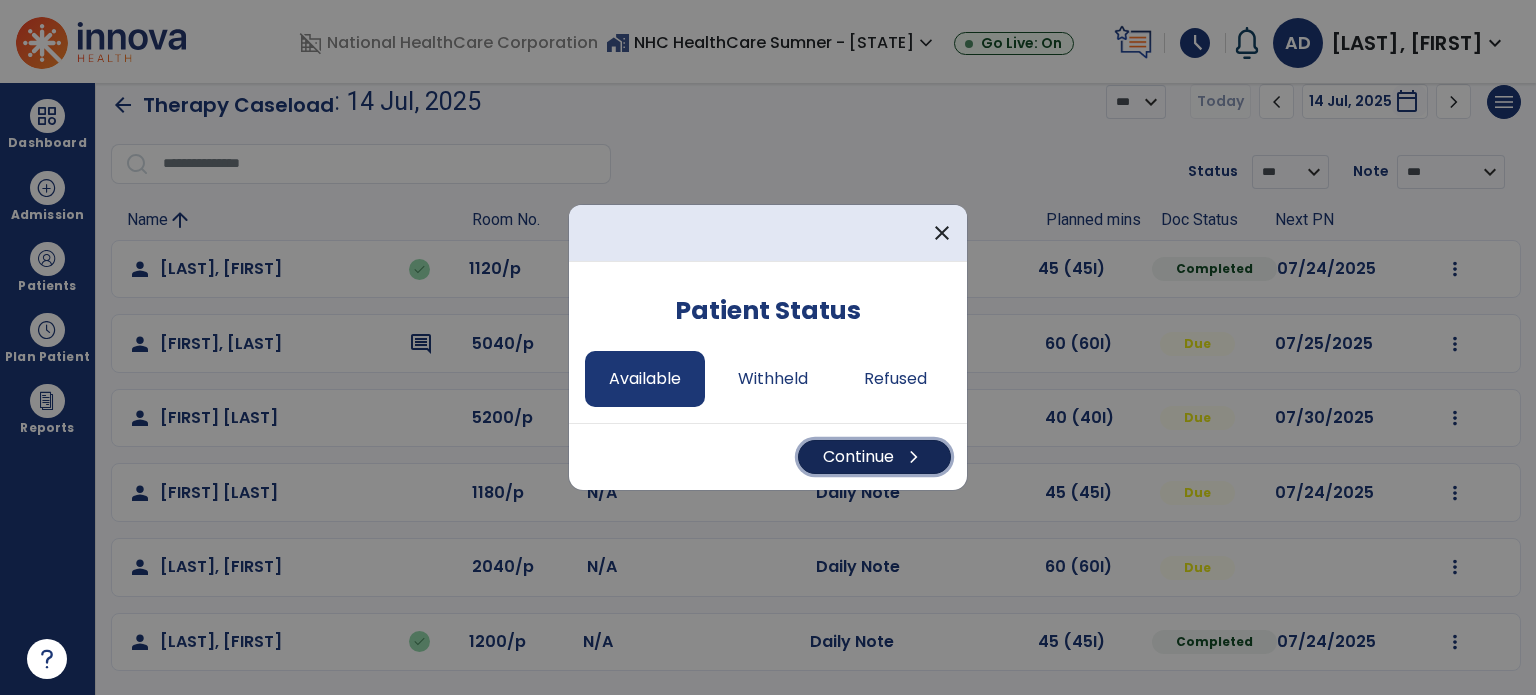 click on "Continue   chevron_right" at bounding box center (874, 457) 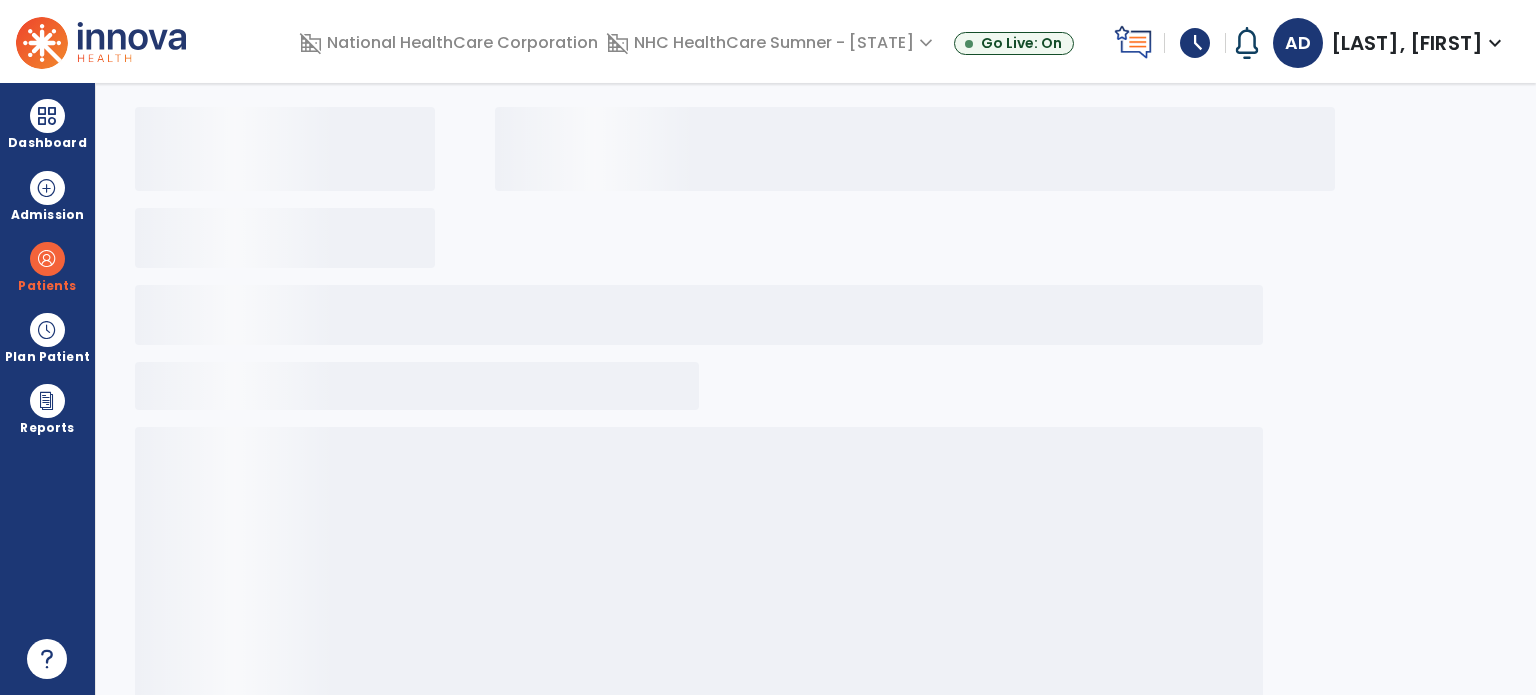 select on "*" 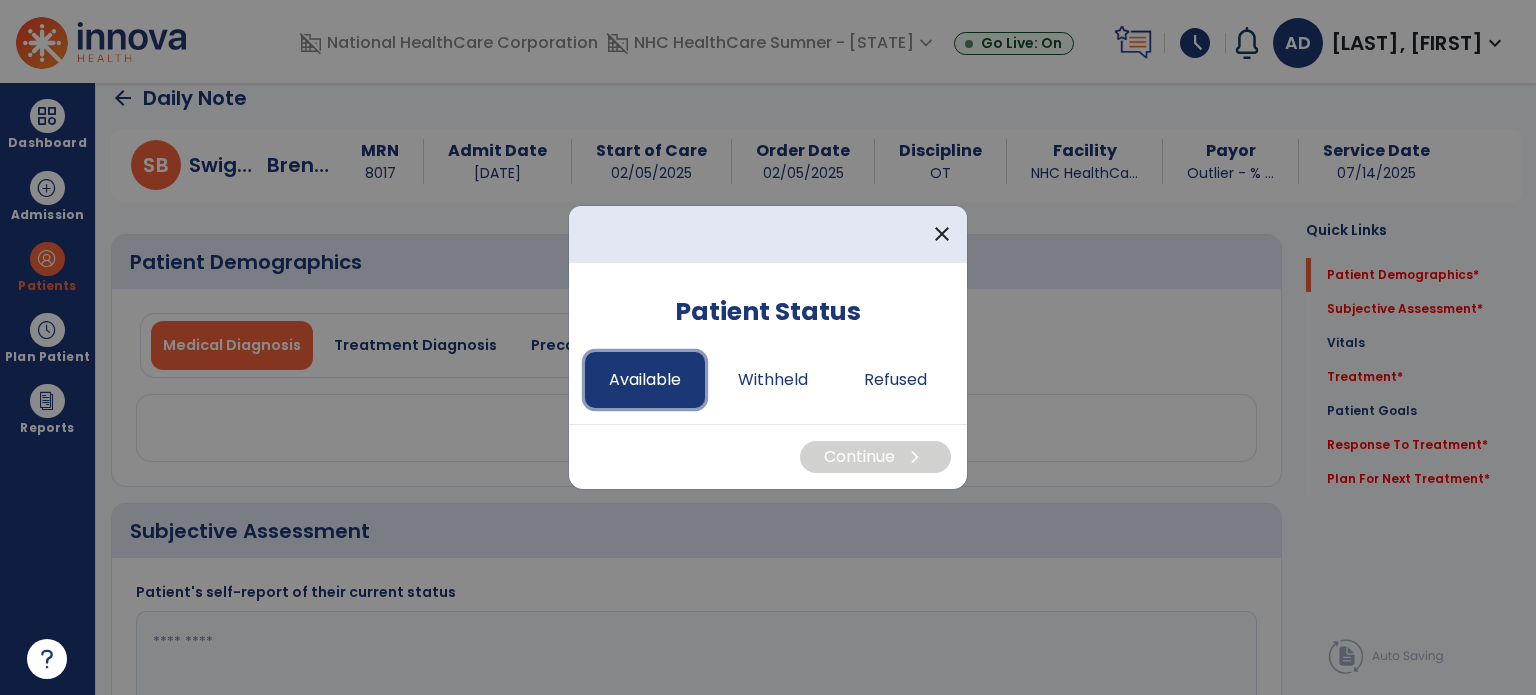 click on "Available" at bounding box center (645, 380) 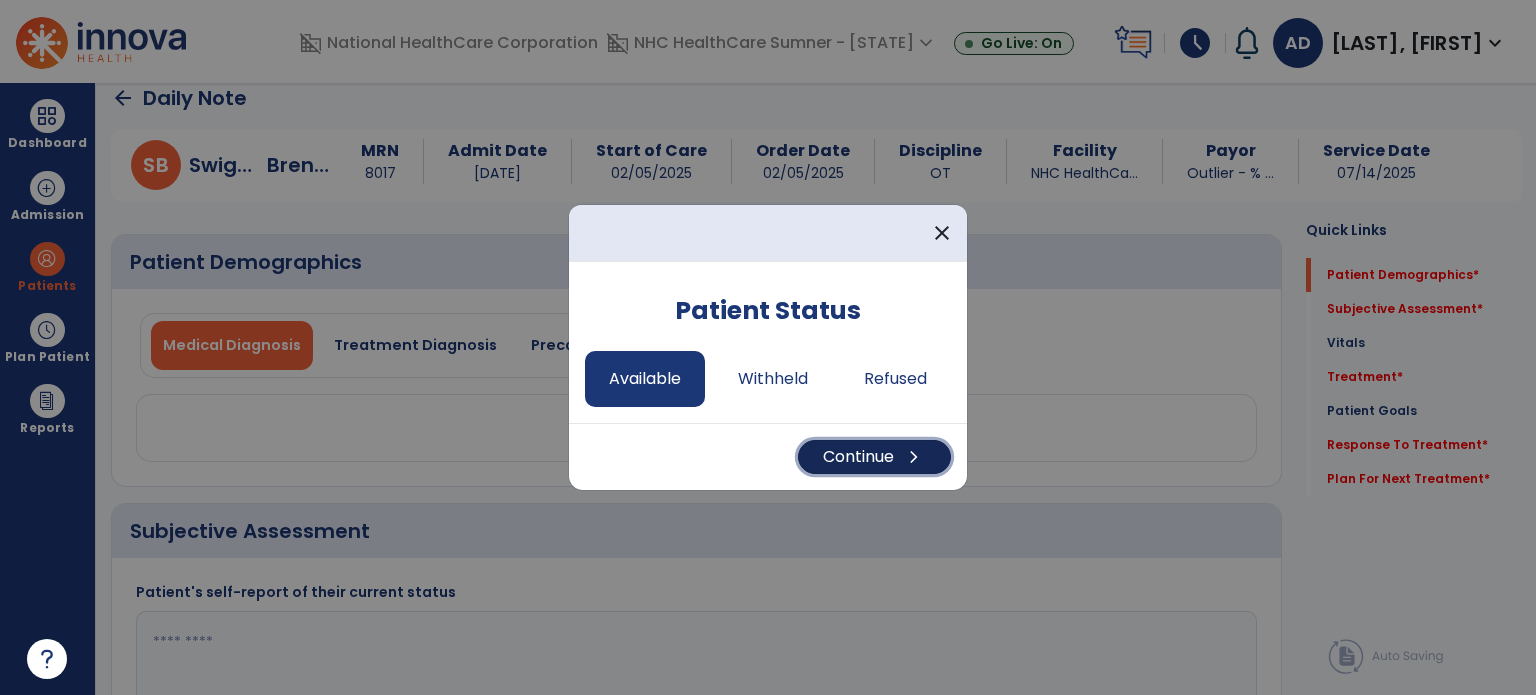 click on "Continue   chevron_right" at bounding box center (874, 457) 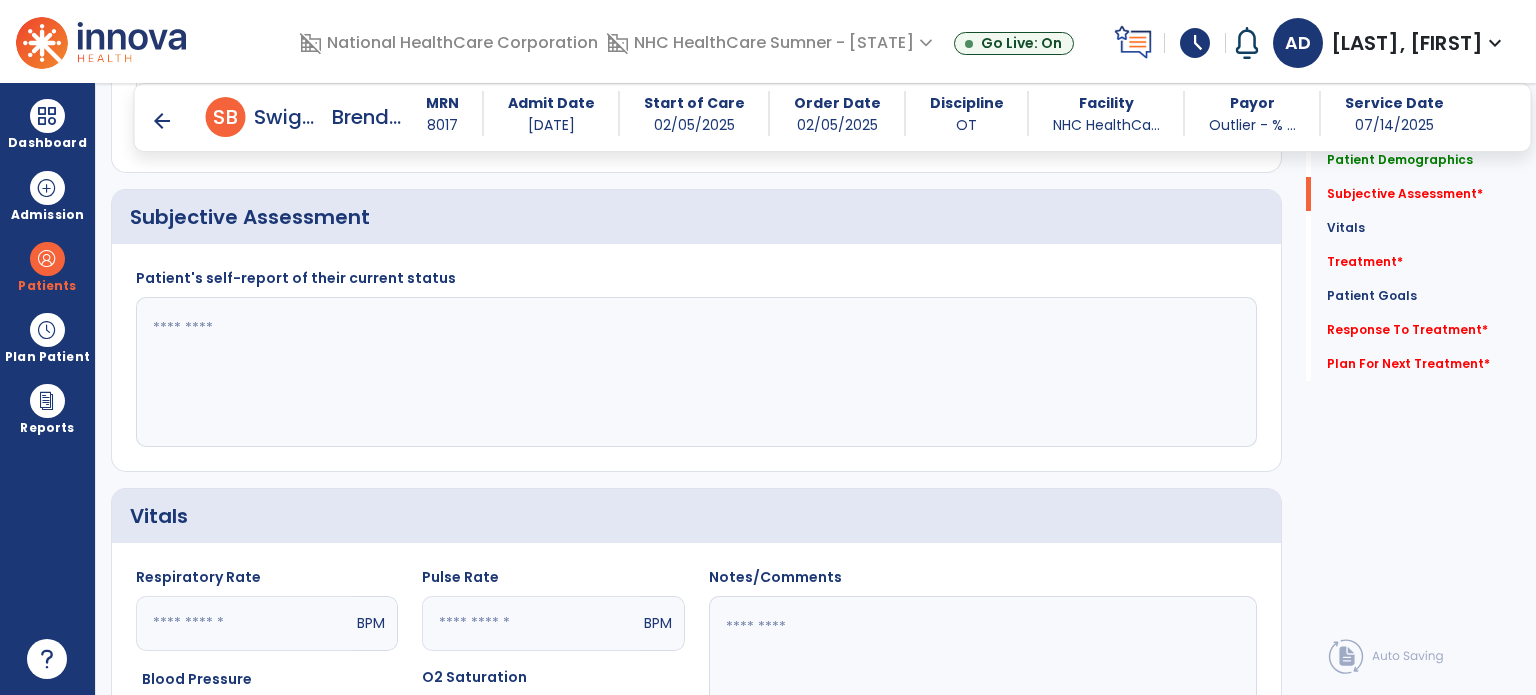 scroll, scrollTop: 420, scrollLeft: 0, axis: vertical 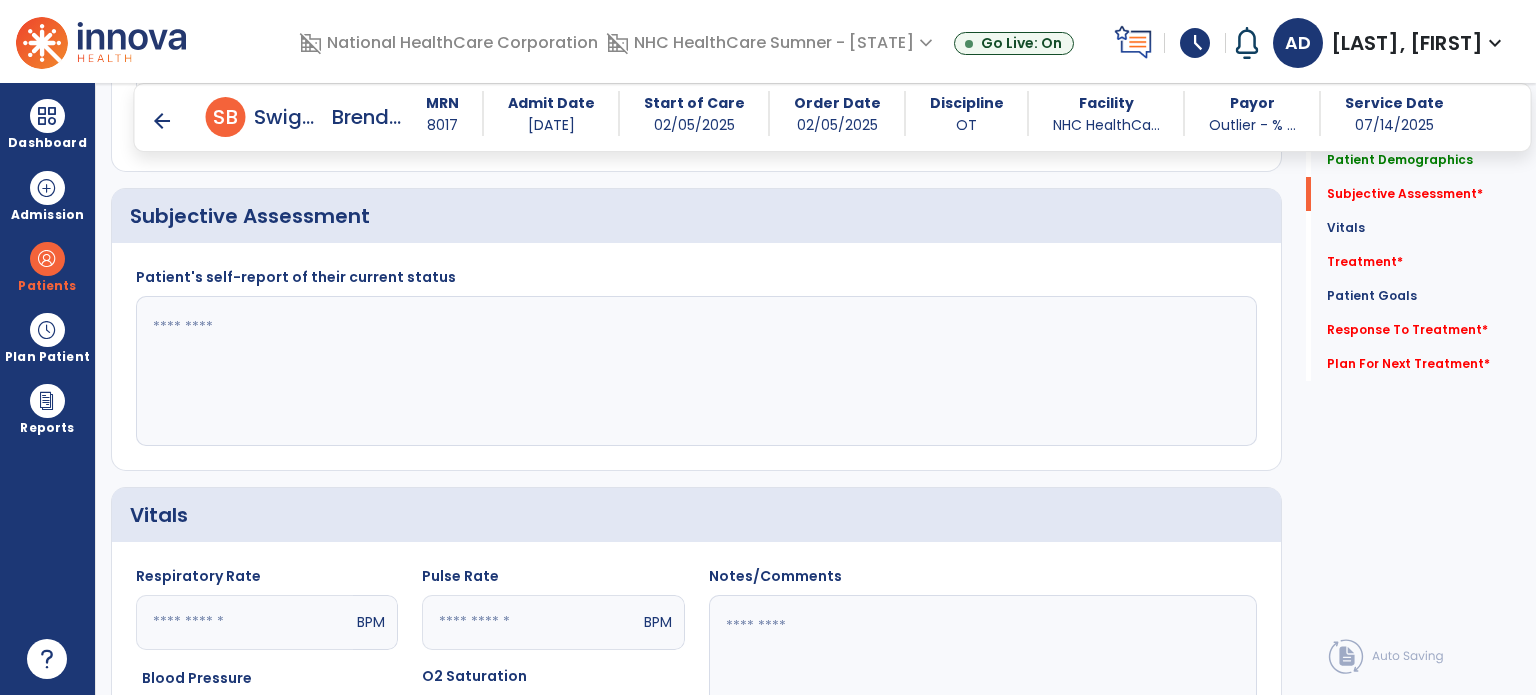 click 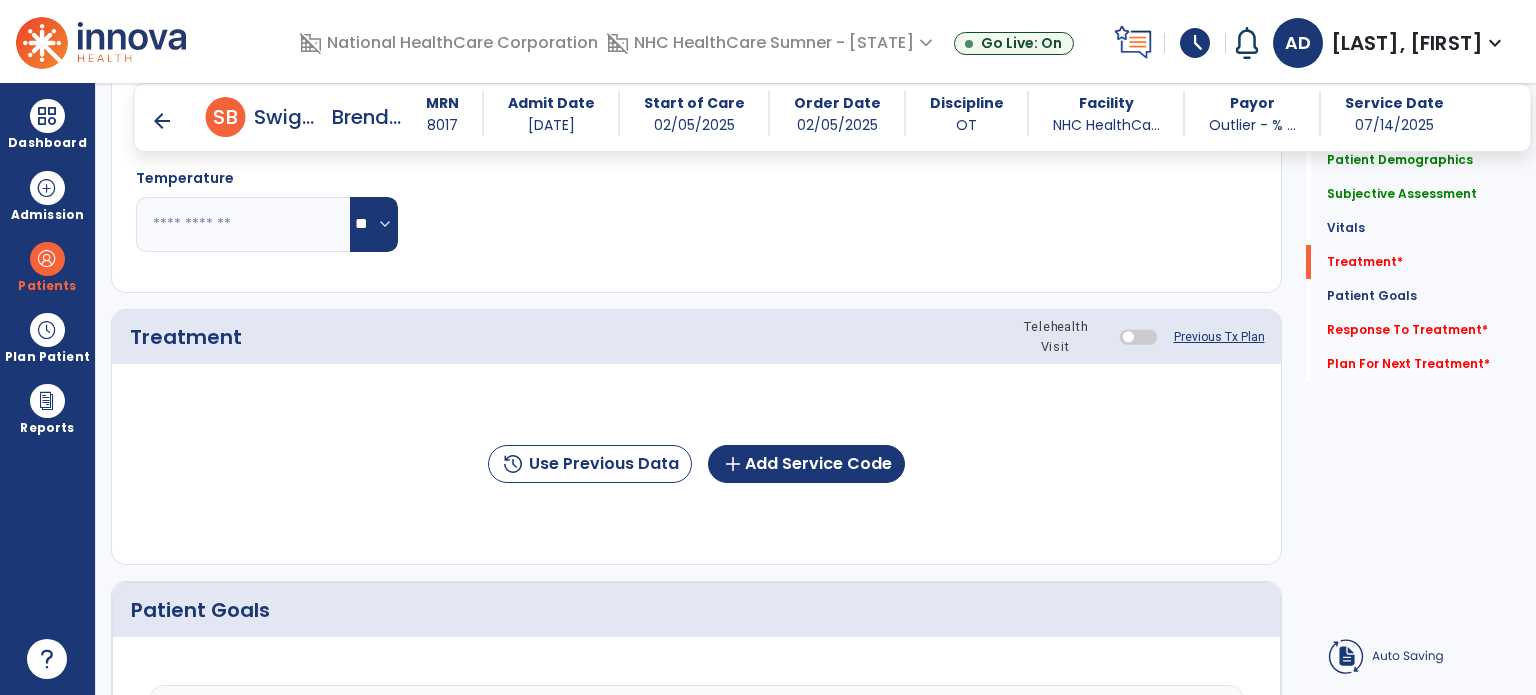 scroll, scrollTop: 1120, scrollLeft: 0, axis: vertical 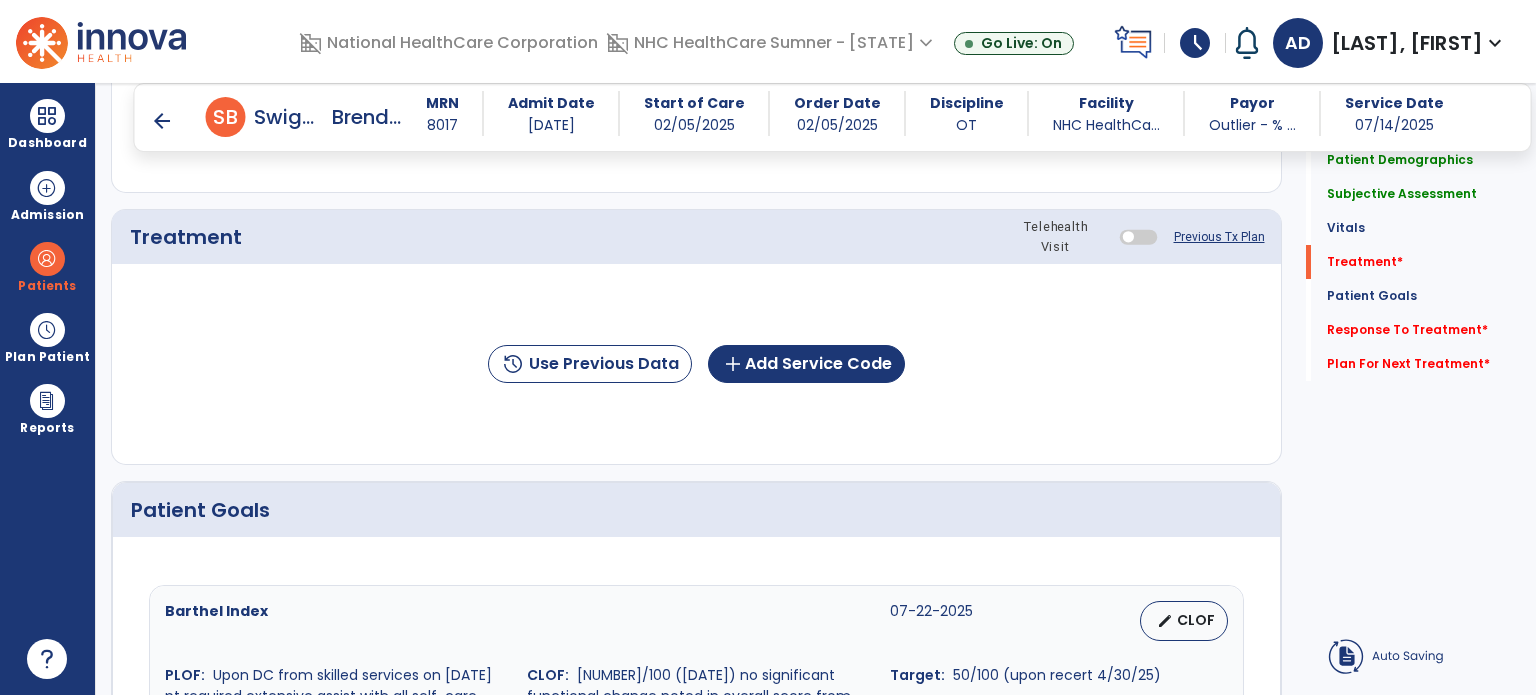 type on "**********" 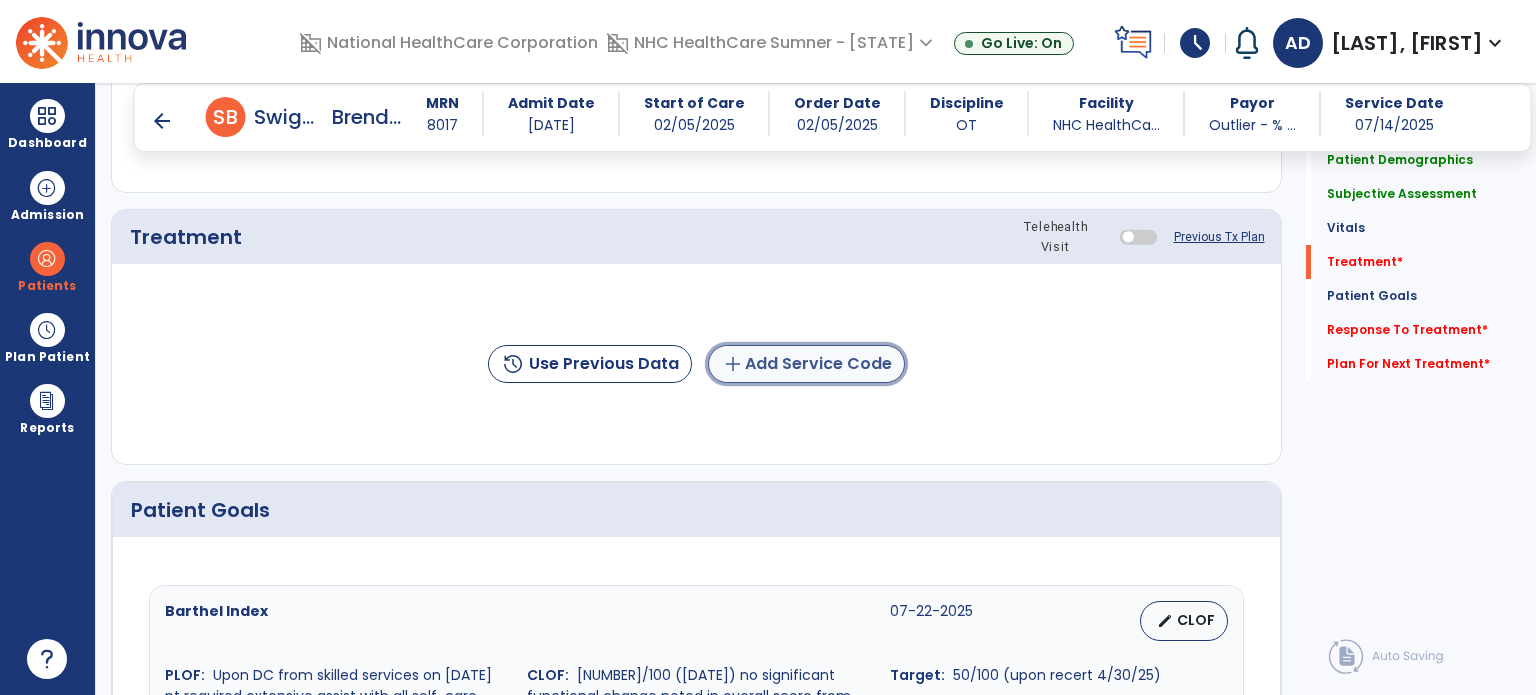 click on "add  Add Service Code" 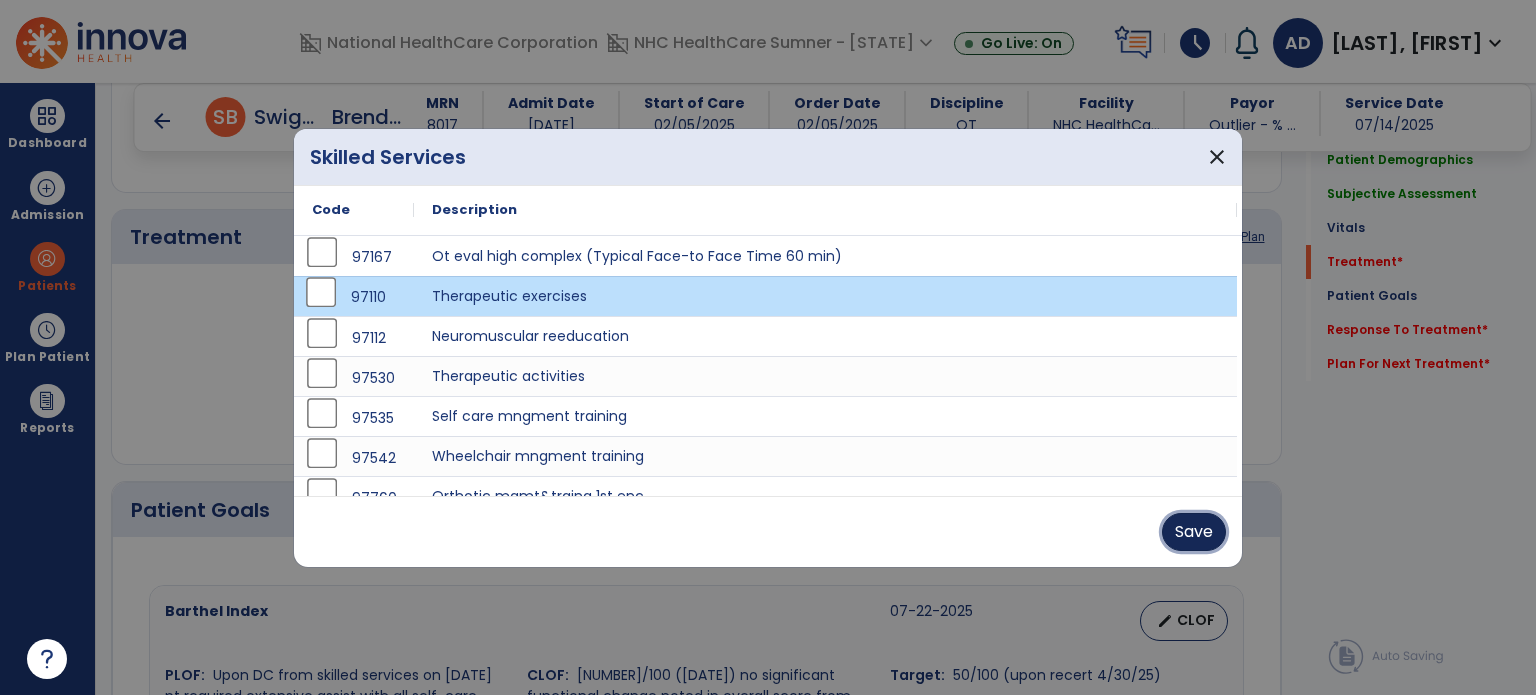 click on "Save" at bounding box center (1194, 532) 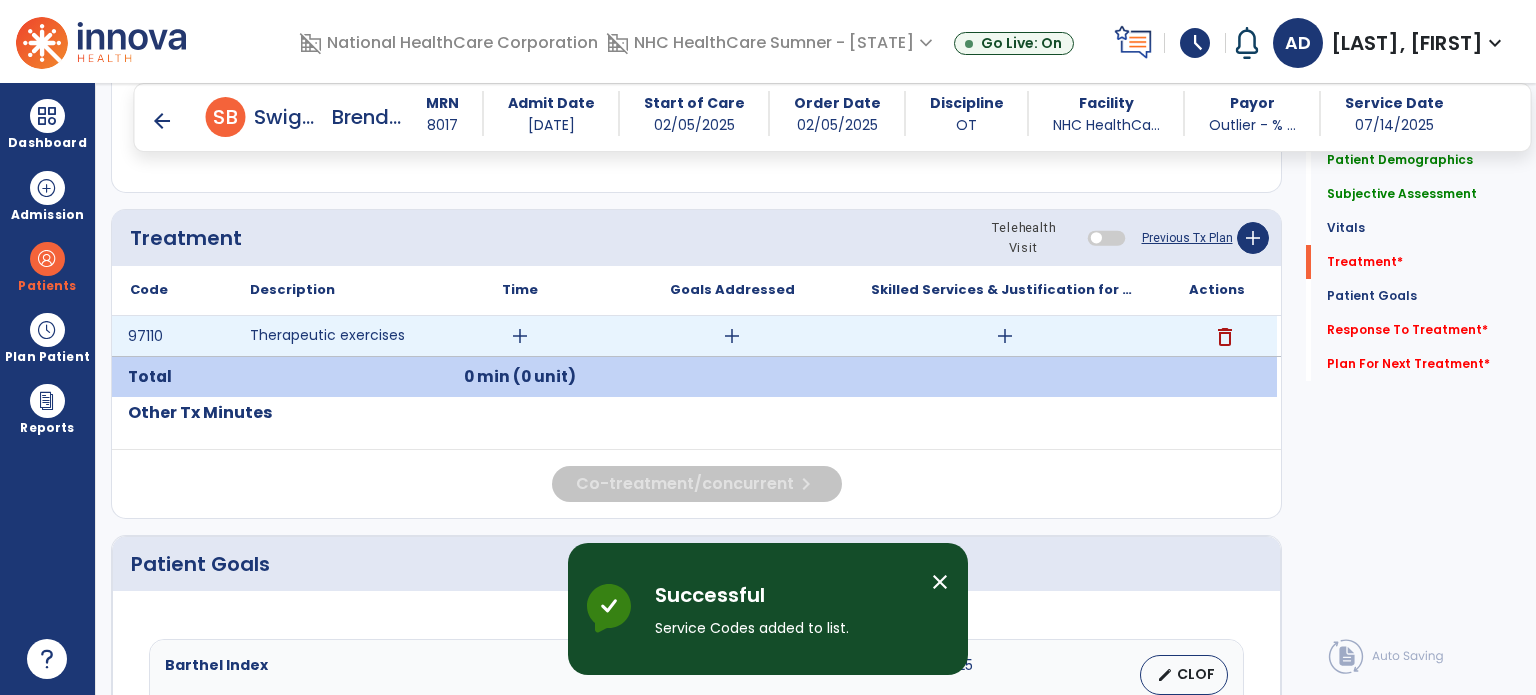 click on "add" at bounding box center (520, 336) 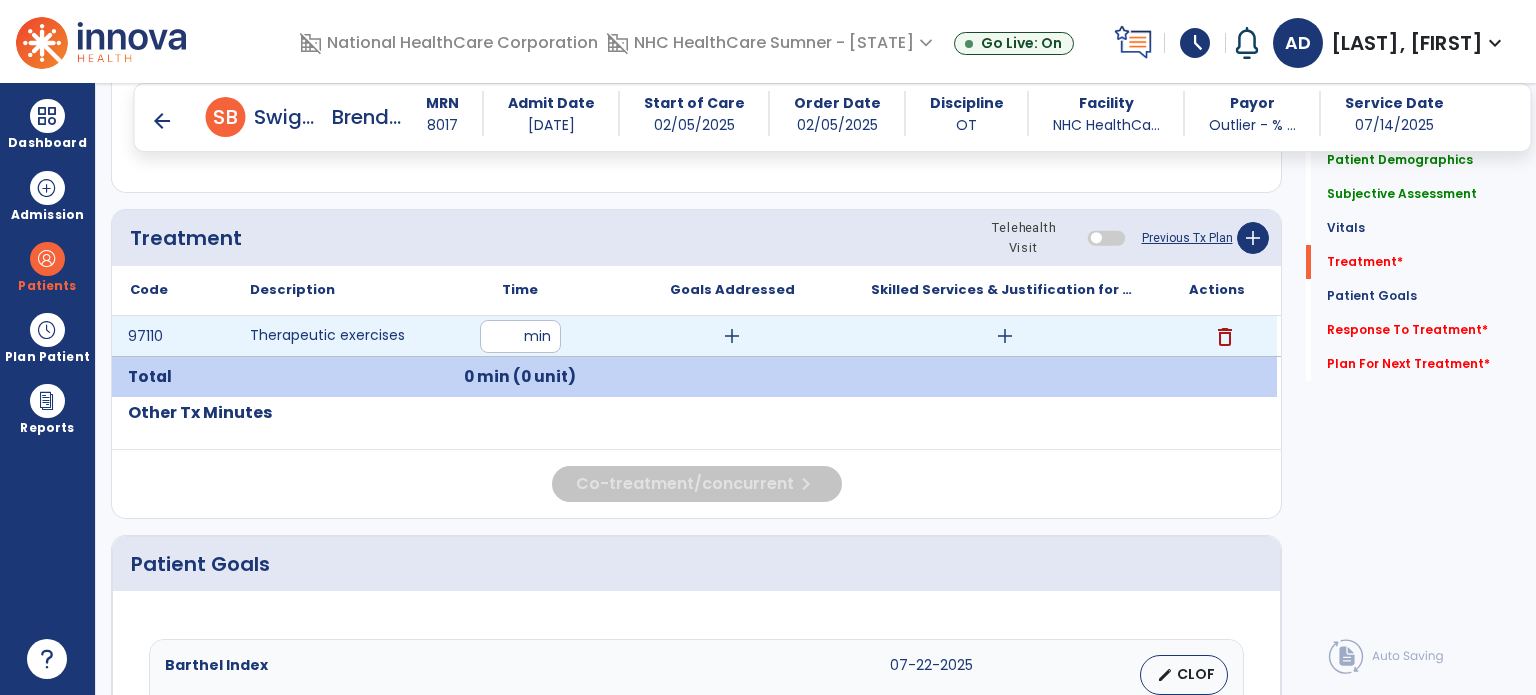 type on "**" 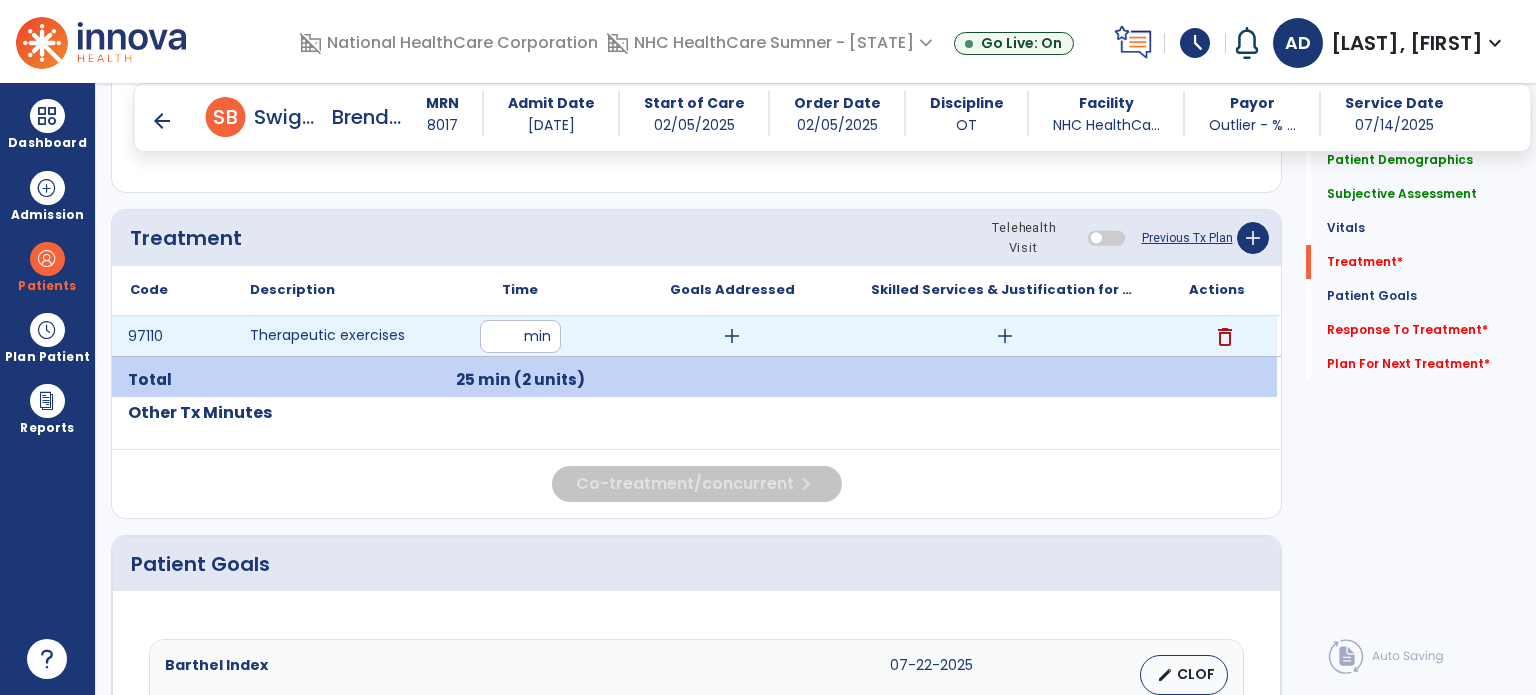 click on "add" at bounding box center (732, 336) 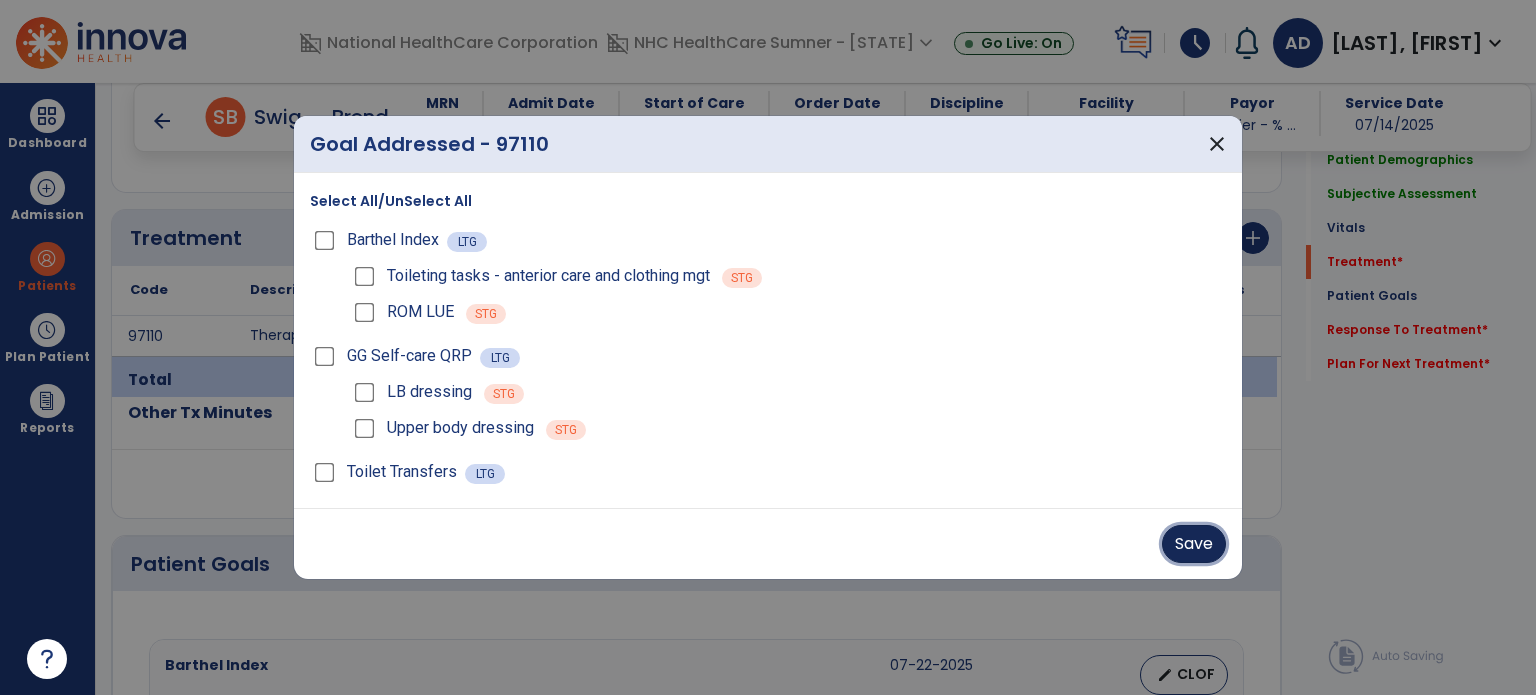 click on "Save" at bounding box center (1194, 544) 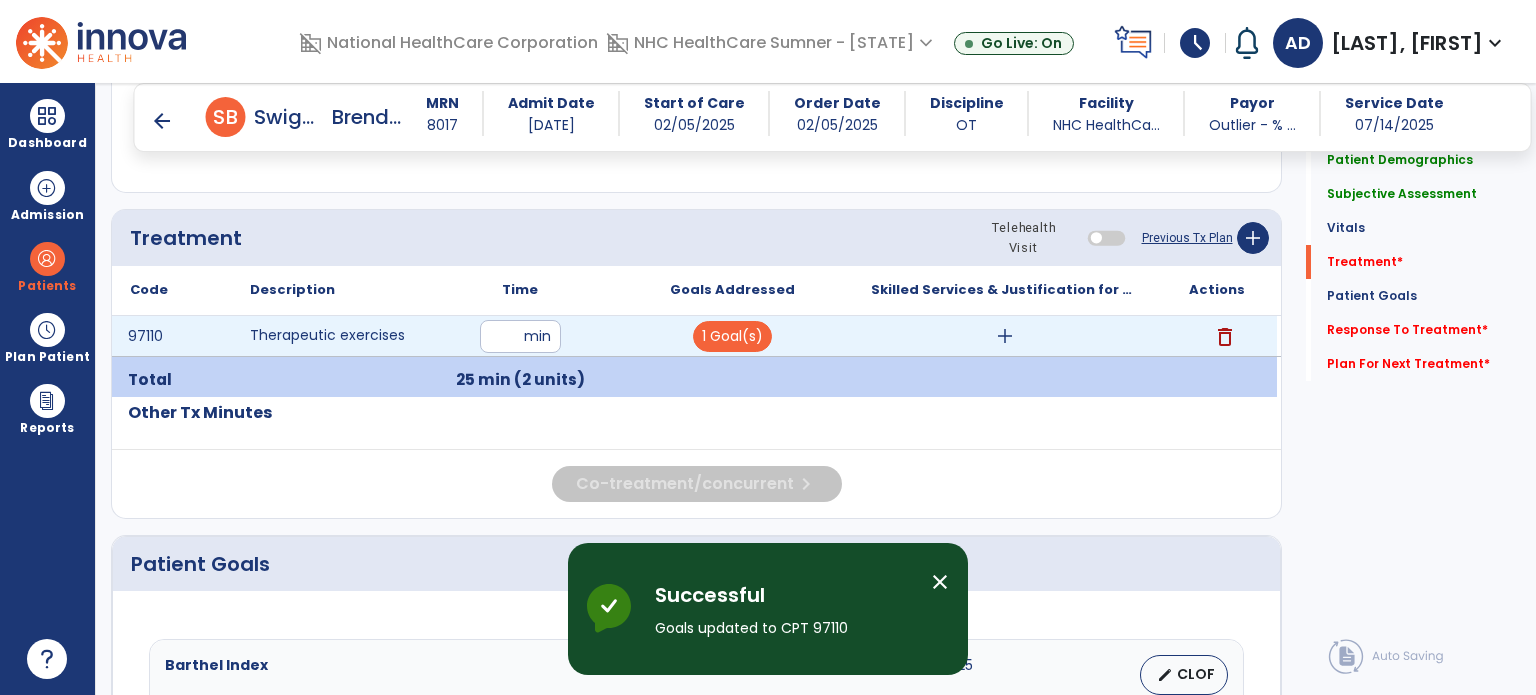 click on "add" at bounding box center [1005, 336] 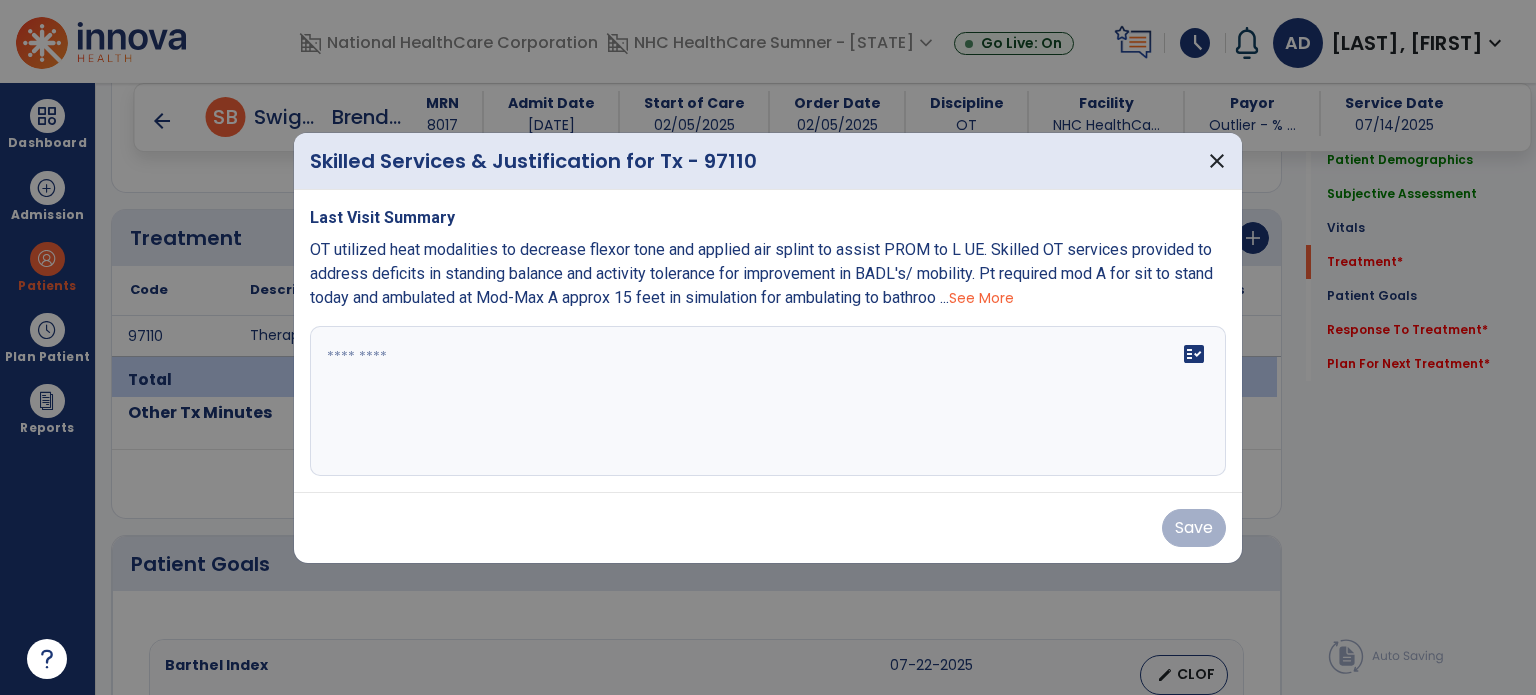 click at bounding box center (768, 401) 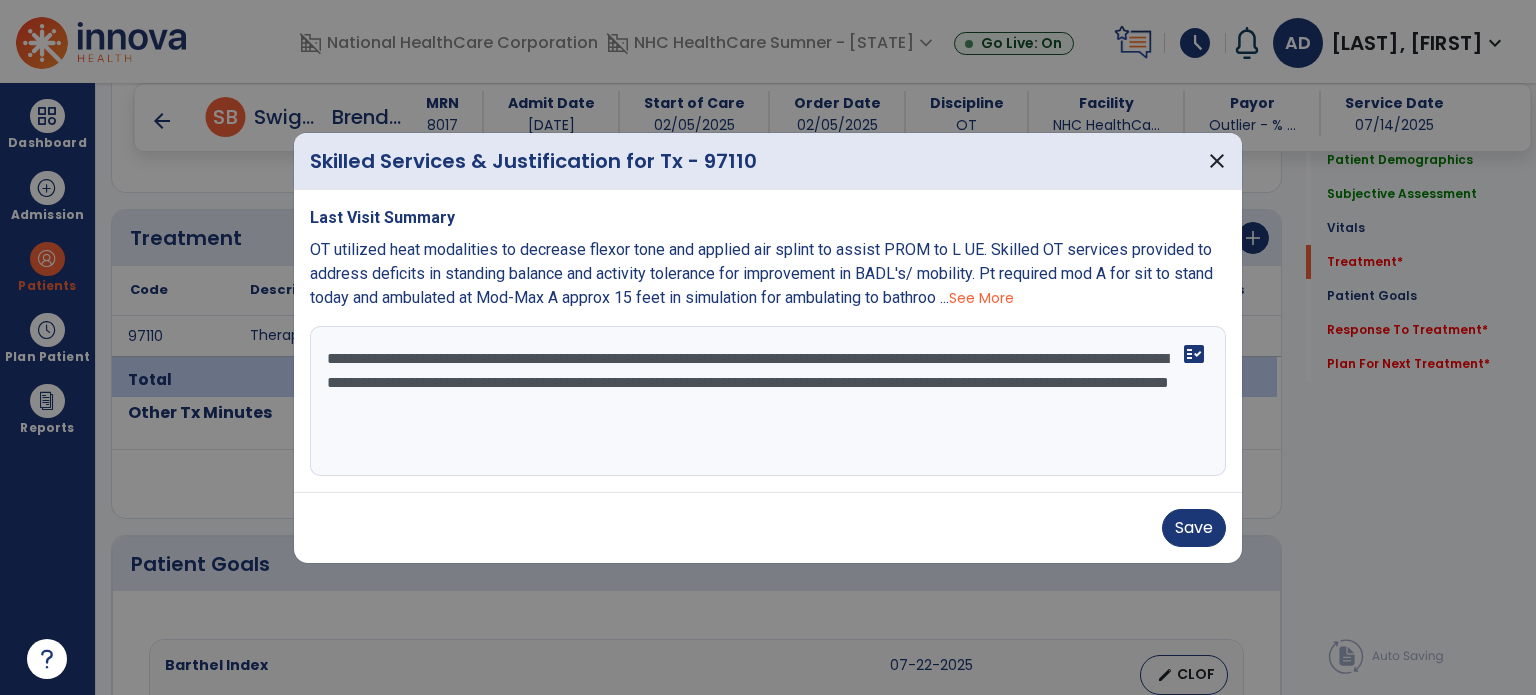 click on "**********" at bounding box center (768, 401) 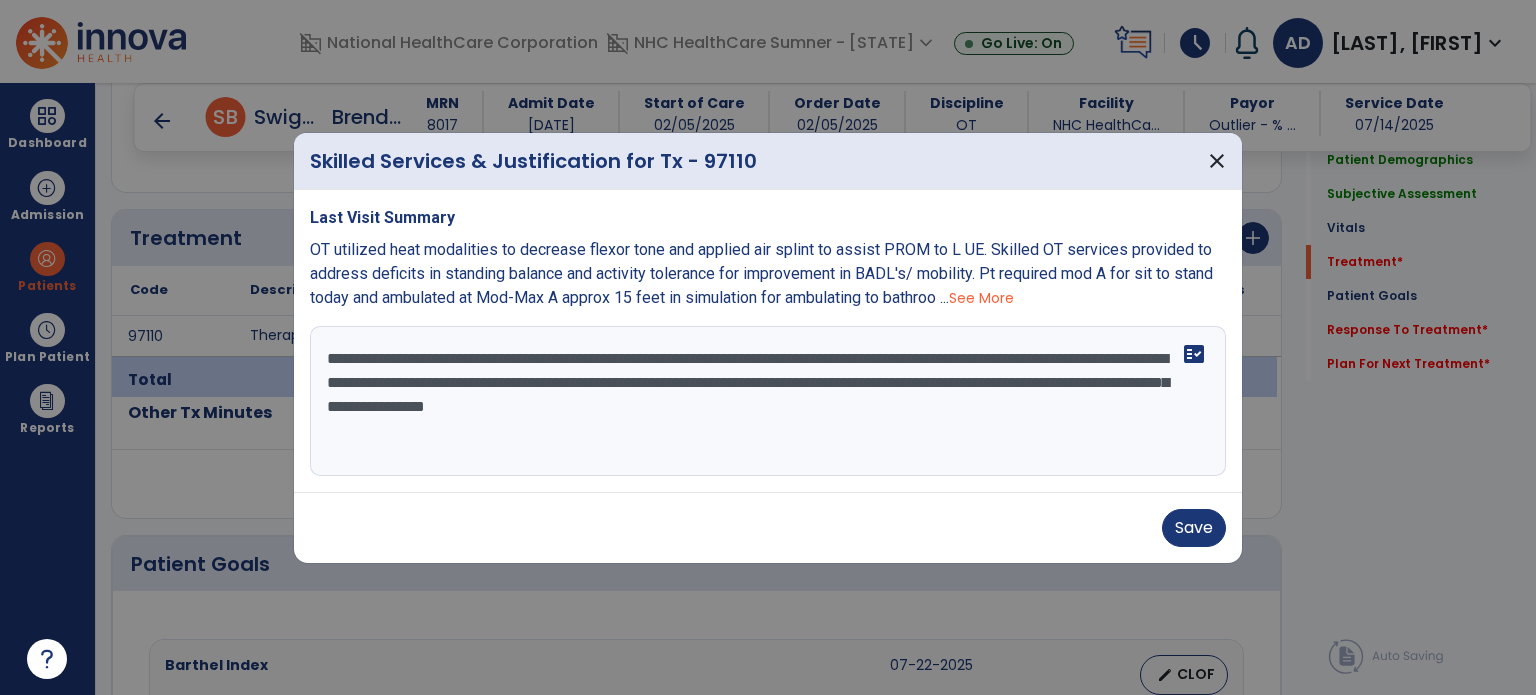 click on "**********" at bounding box center [768, 401] 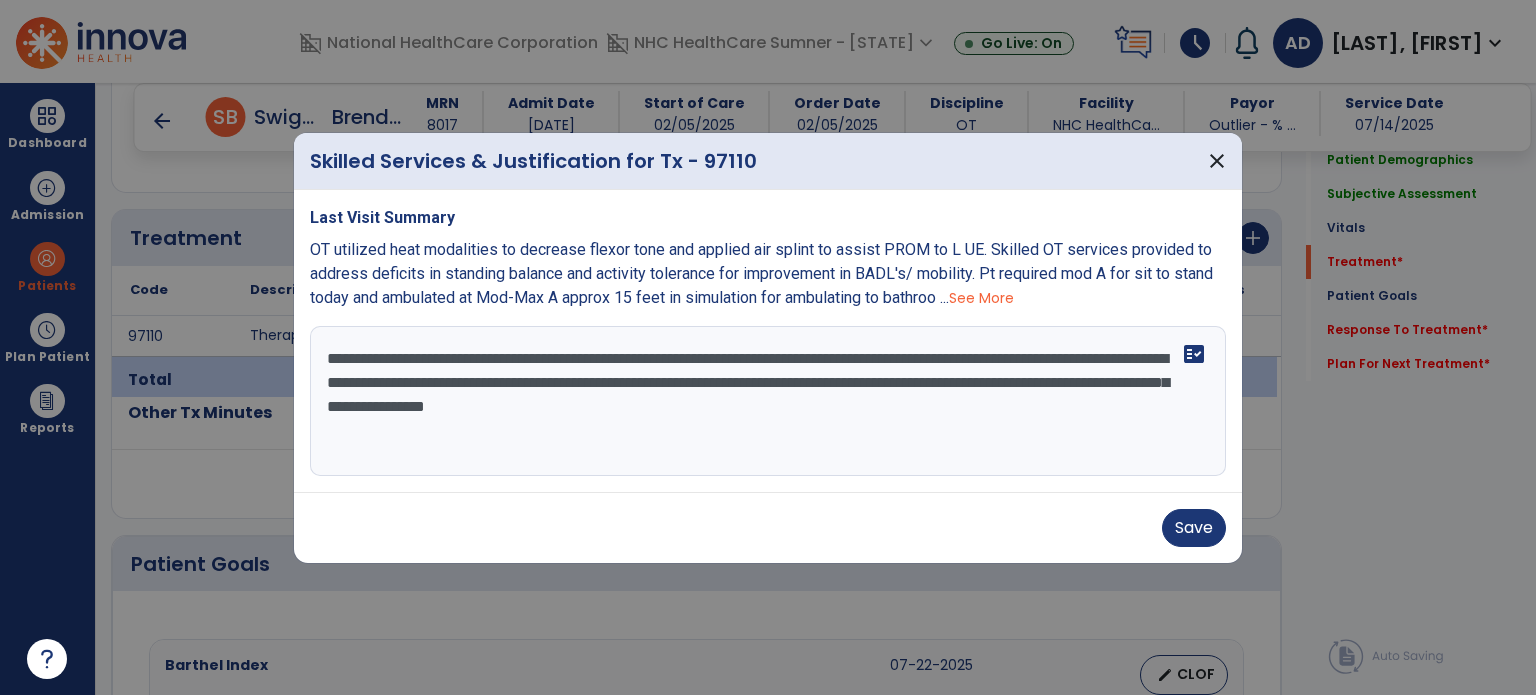 click on "**********" at bounding box center [768, 401] 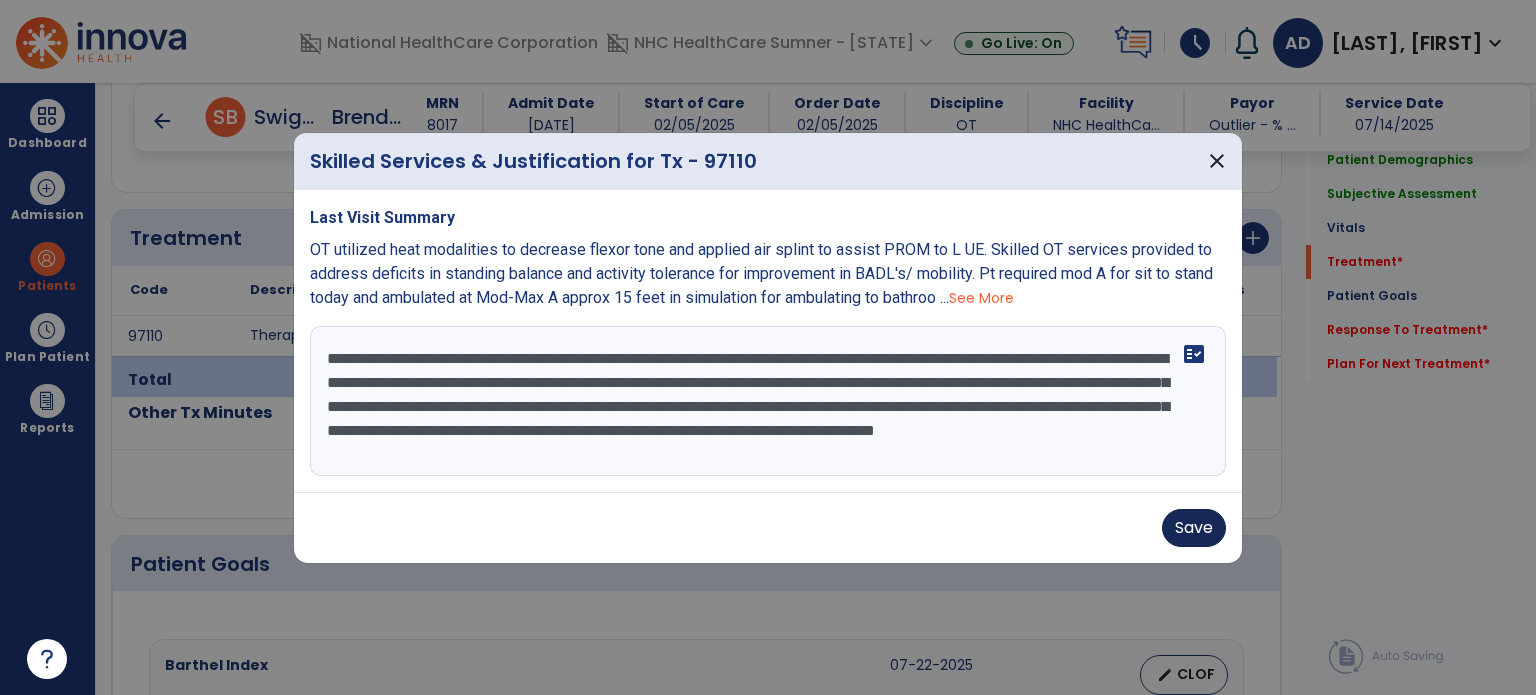 type on "**********" 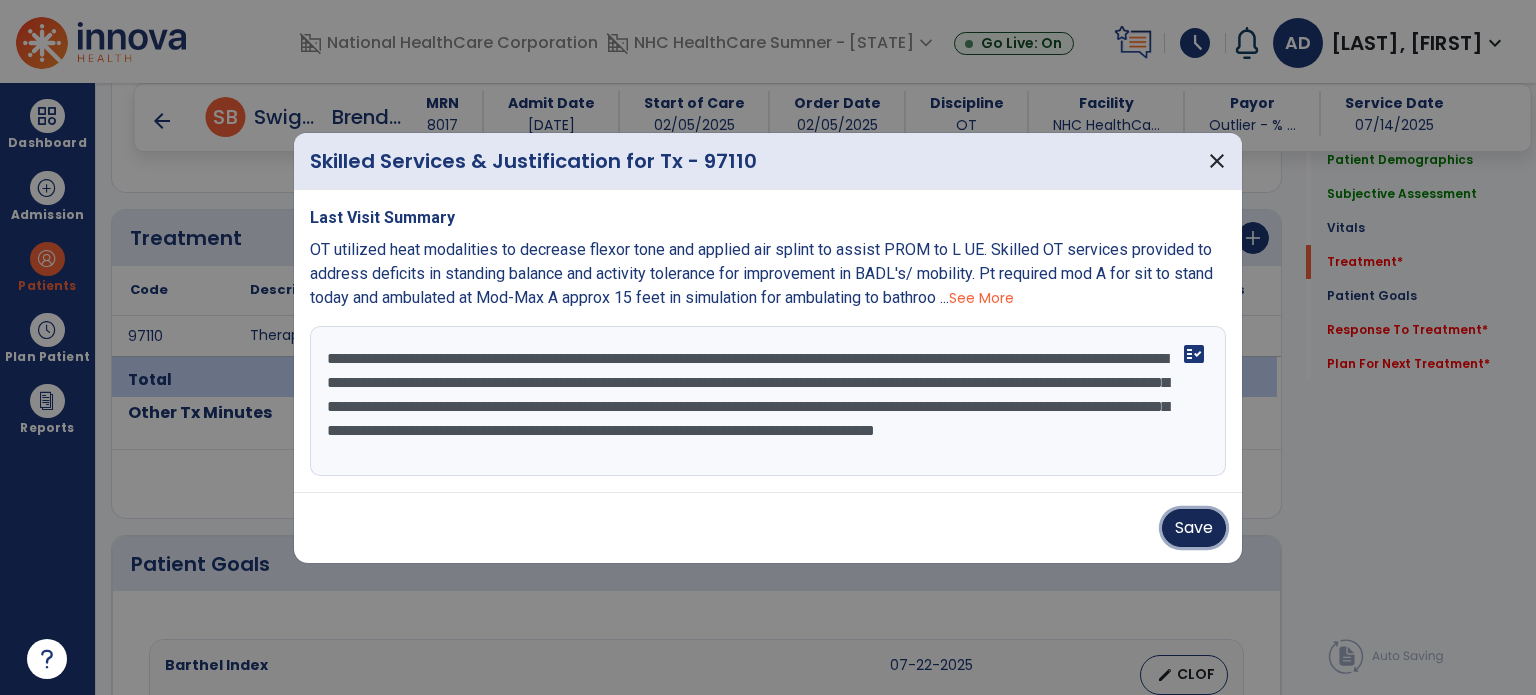 click on "Save" at bounding box center [1194, 528] 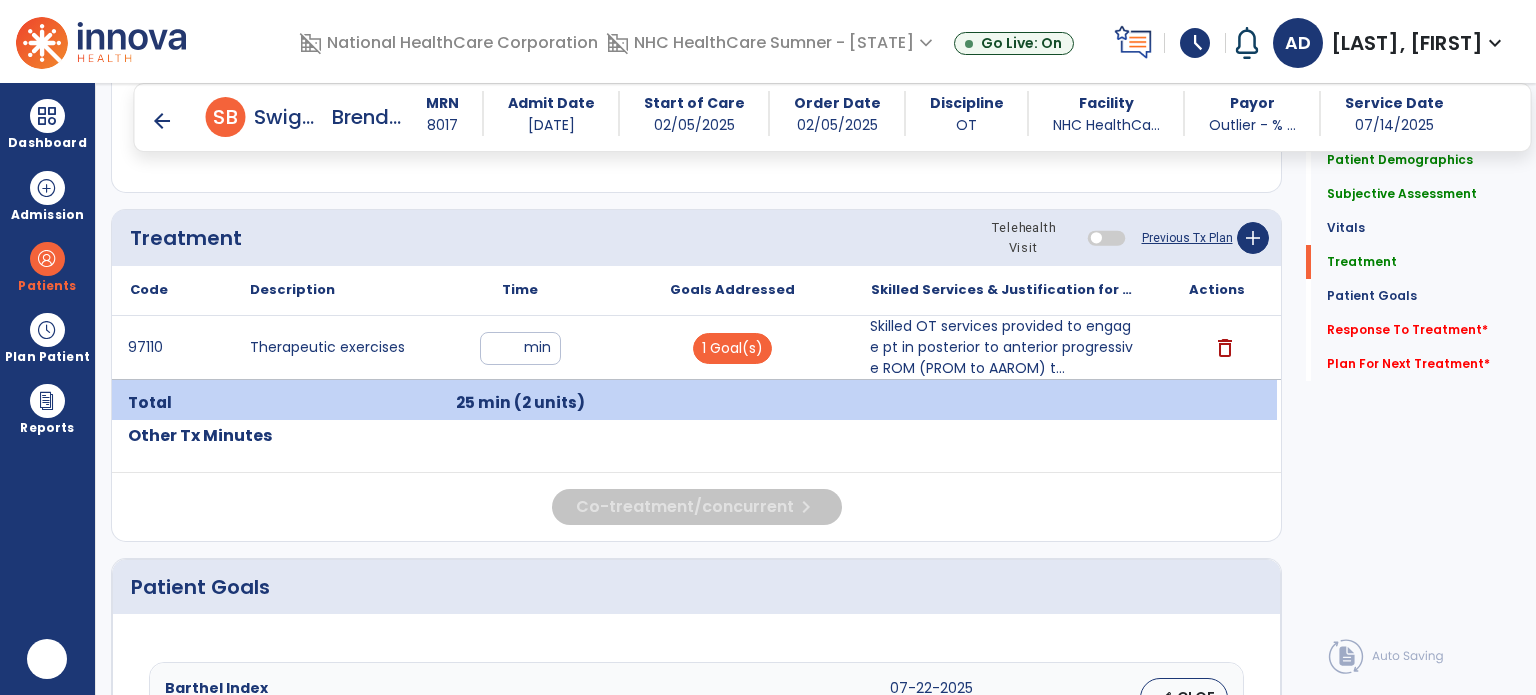 scroll, scrollTop: 0, scrollLeft: 0, axis: both 